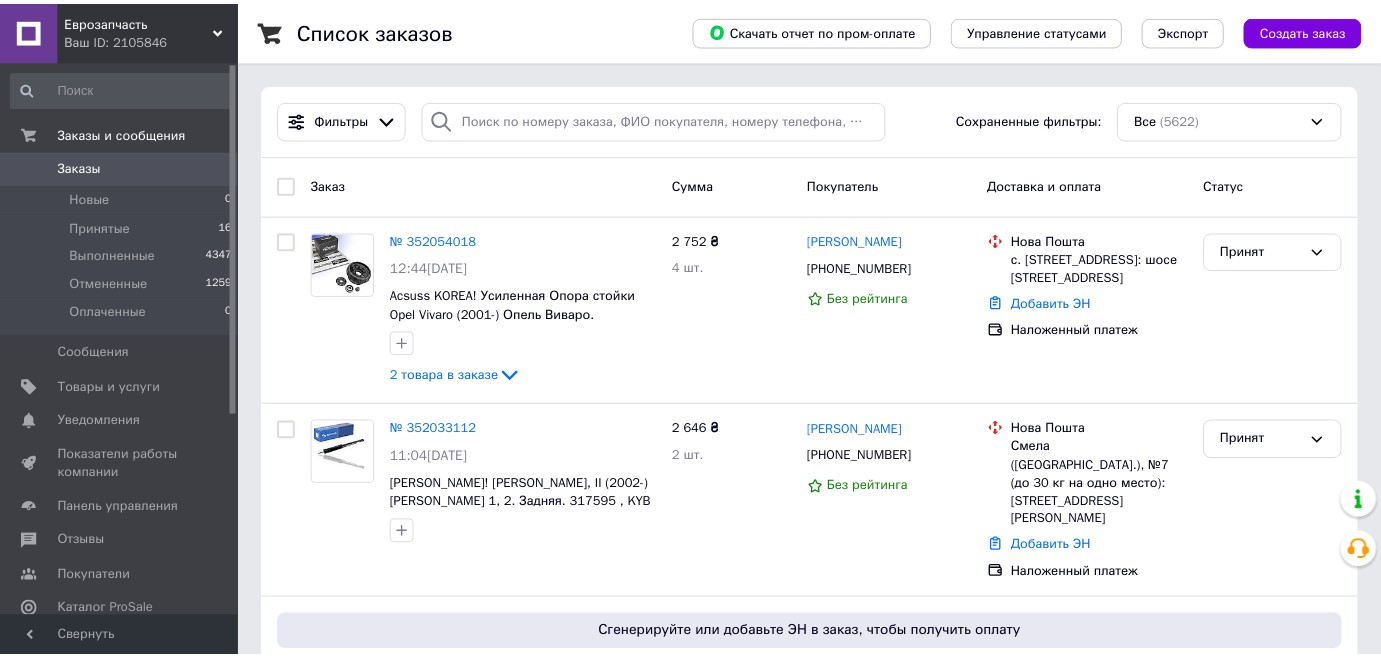 scroll, scrollTop: 0, scrollLeft: 0, axis: both 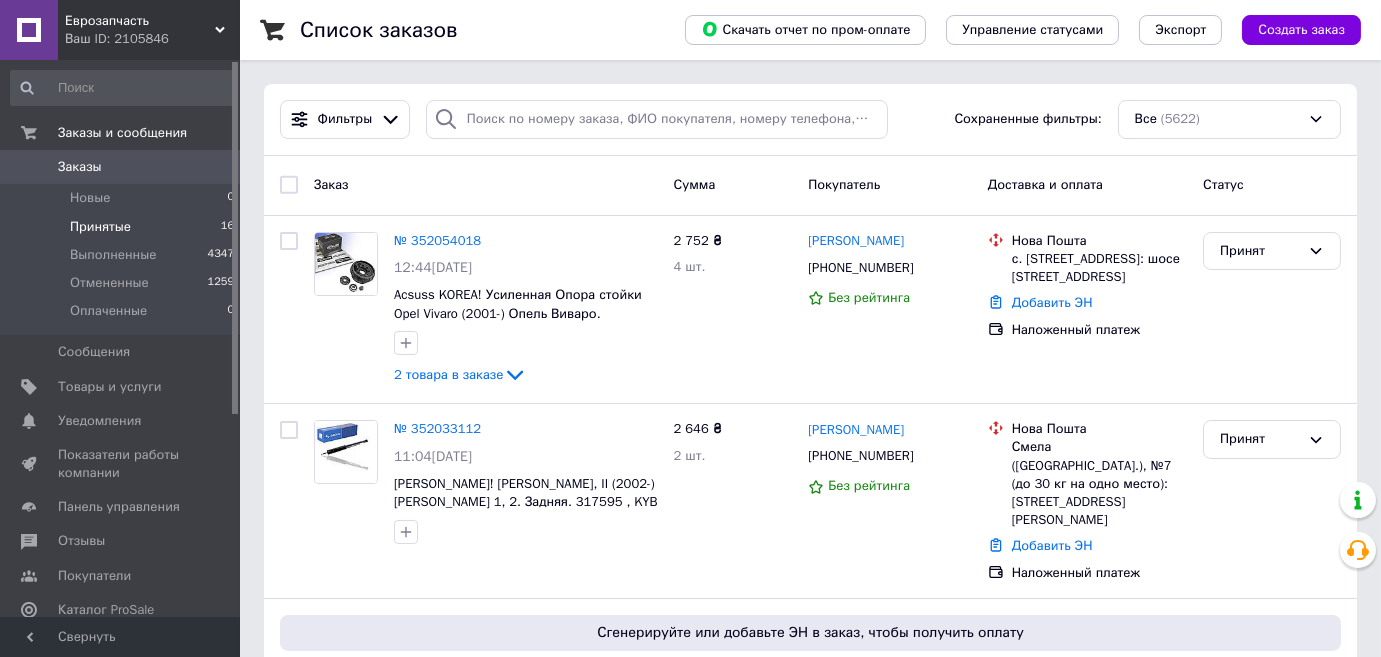 click on "Принятые" at bounding box center [100, 227] 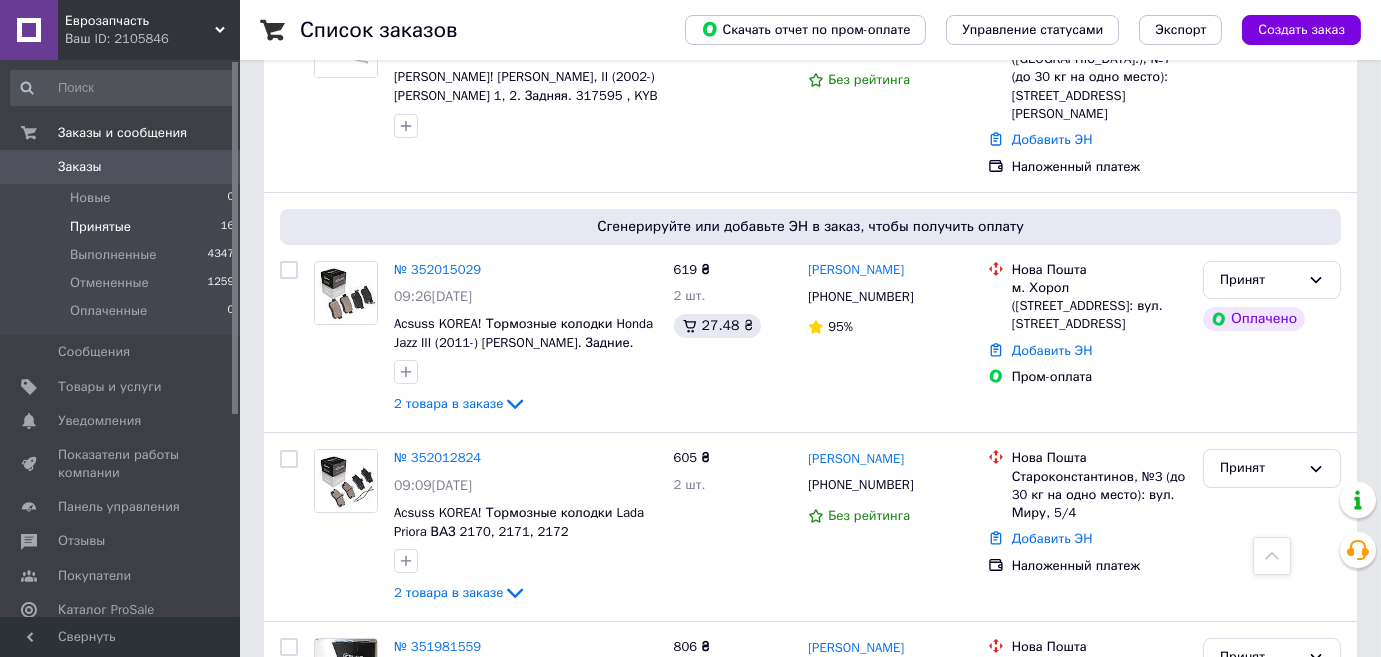 scroll, scrollTop: 509, scrollLeft: 0, axis: vertical 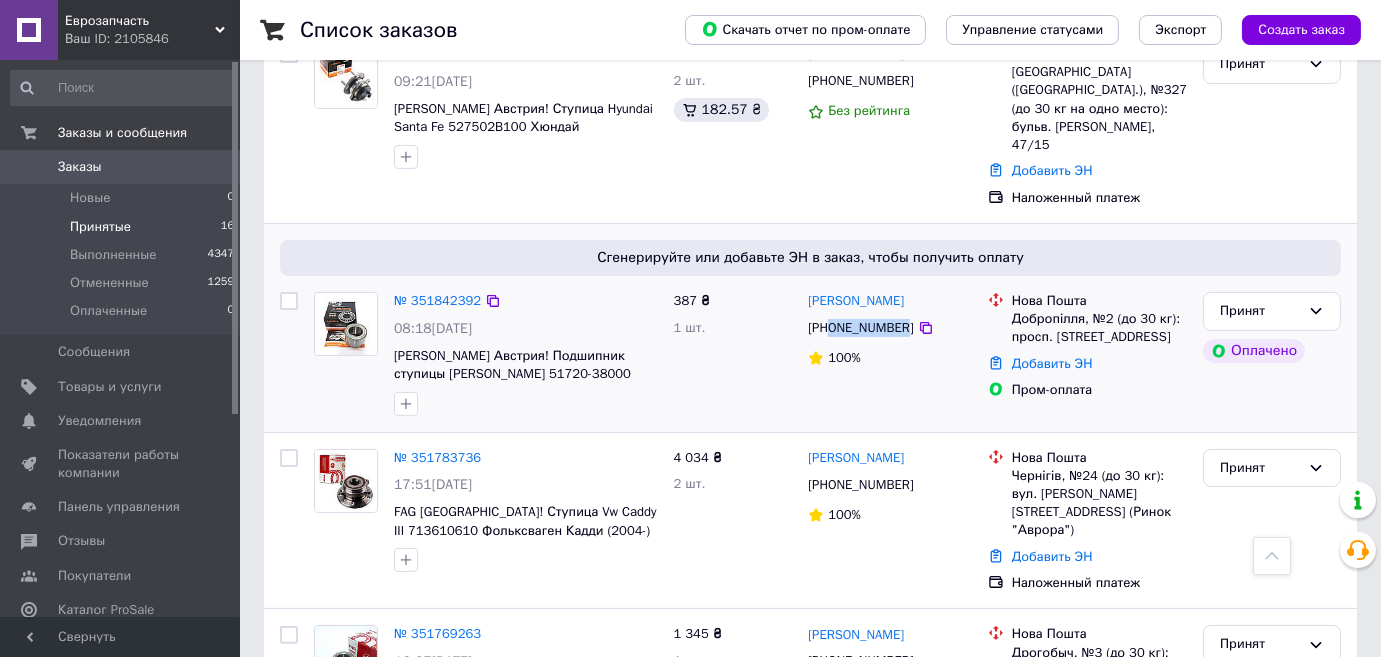 drag, startPoint x: 835, startPoint y: 311, endPoint x: 907, endPoint y: 308, distance: 72.06247 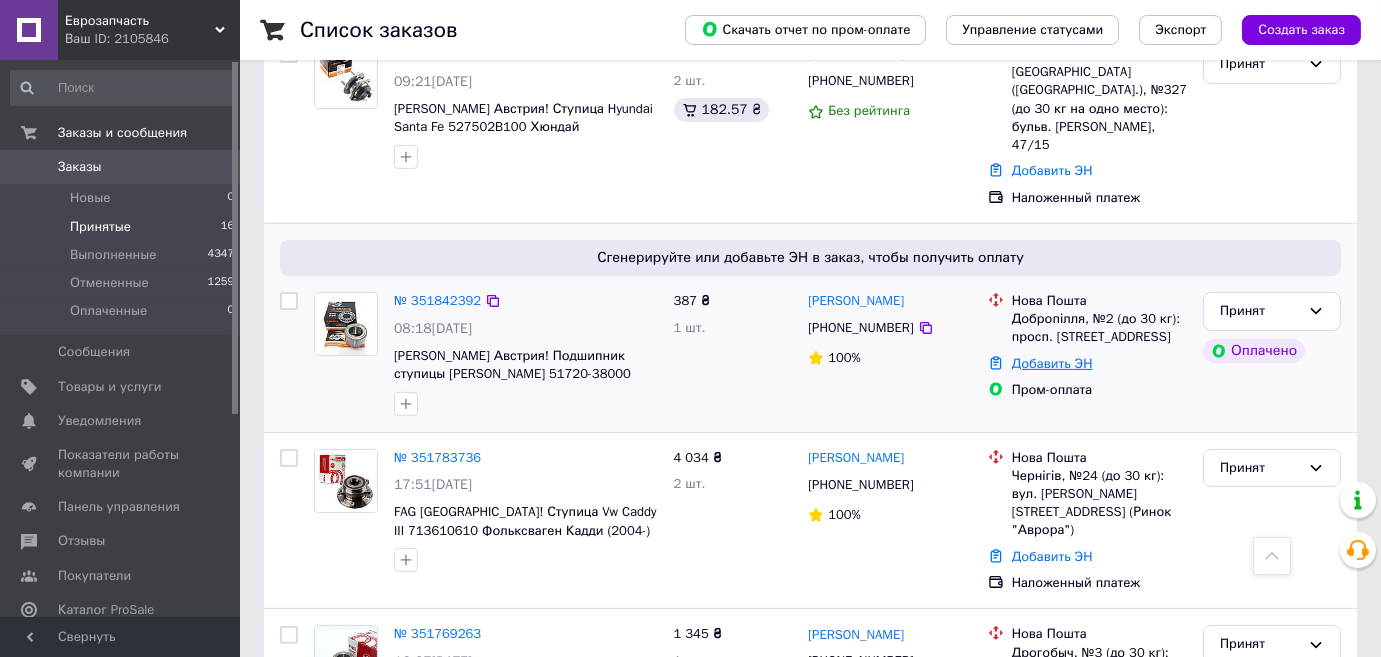 click on "Добавить ЭН" at bounding box center (1052, 363) 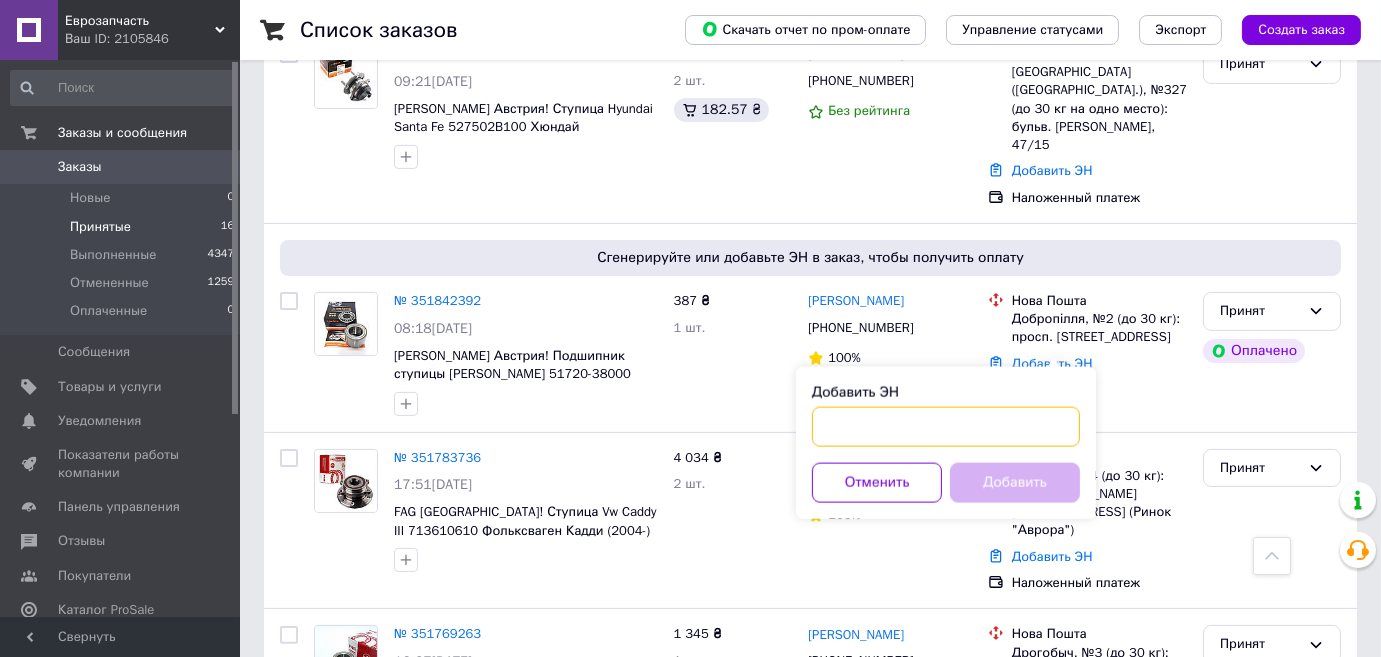 click on "Добавить ЭН" at bounding box center (946, 427) 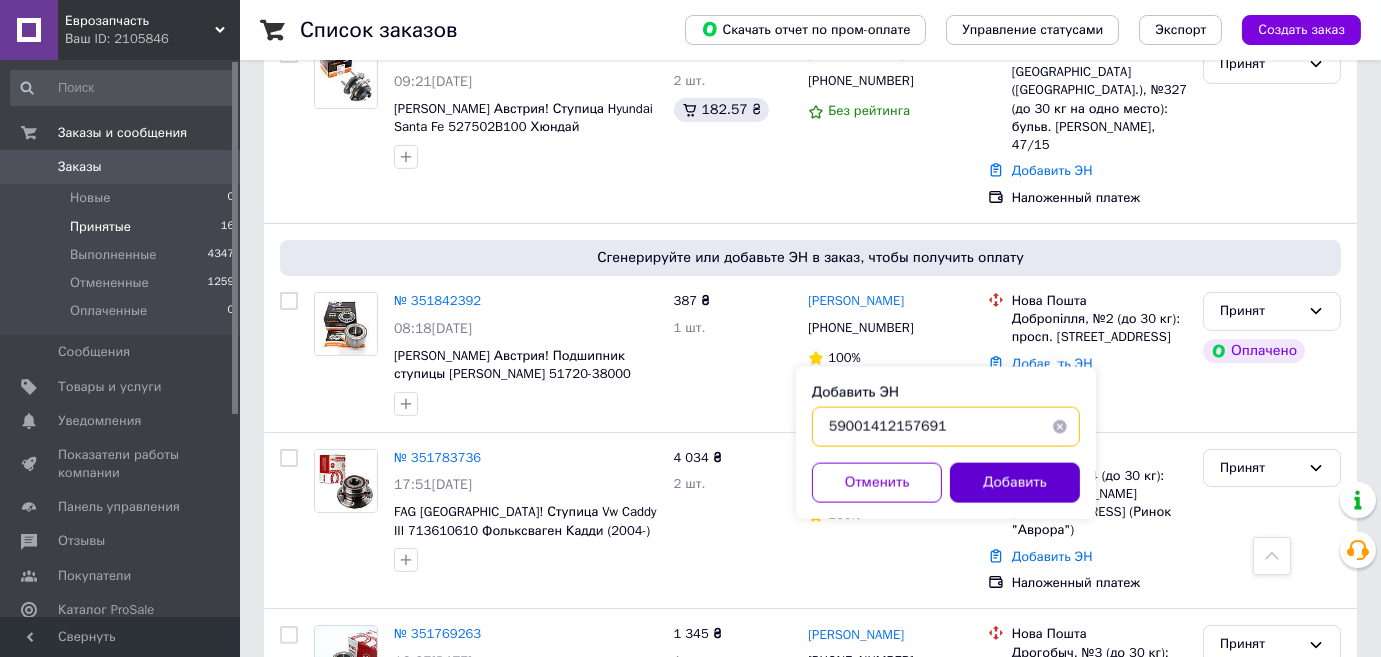 type on "59001412157691" 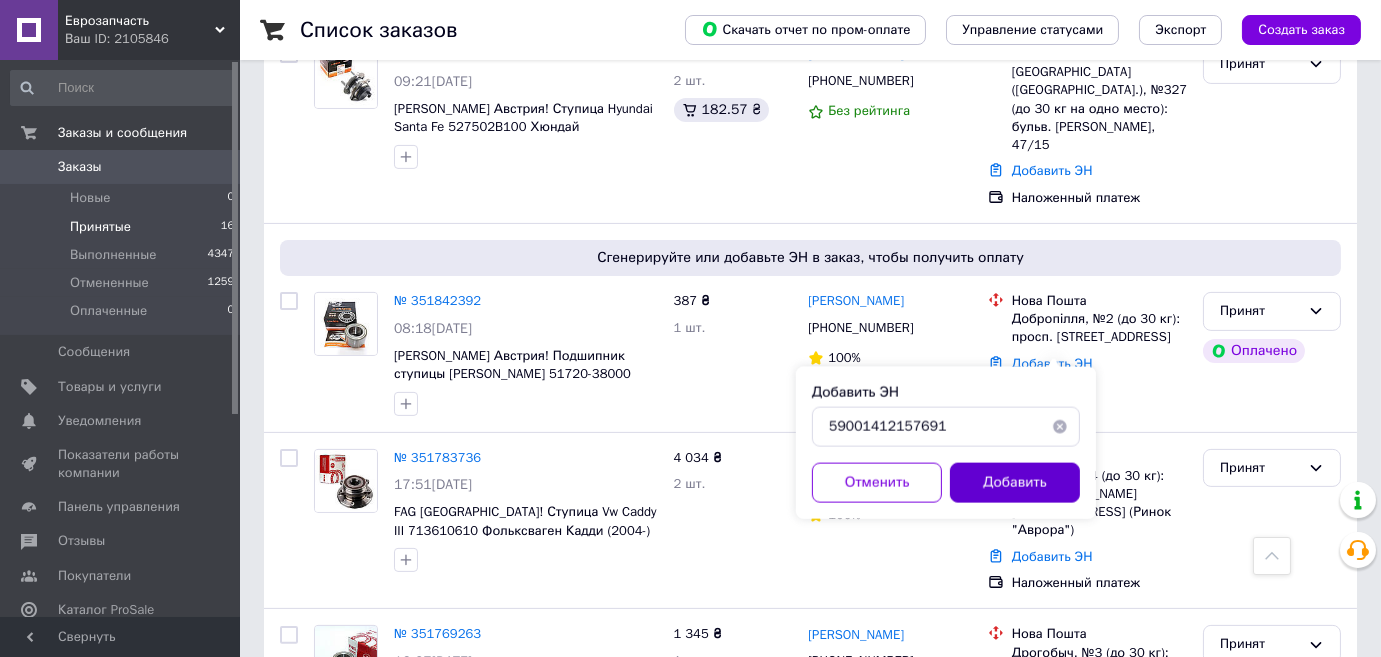 click on "Добавить" at bounding box center [1015, 483] 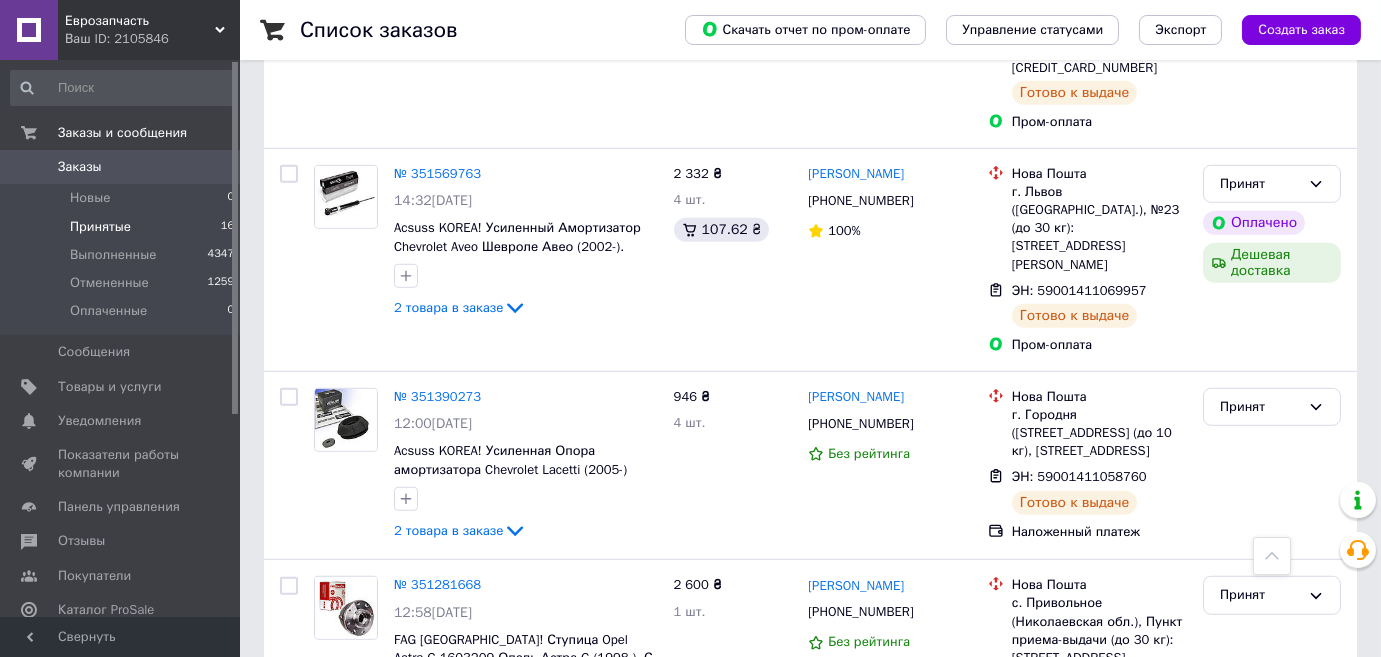 scroll, scrollTop: 2856, scrollLeft: 0, axis: vertical 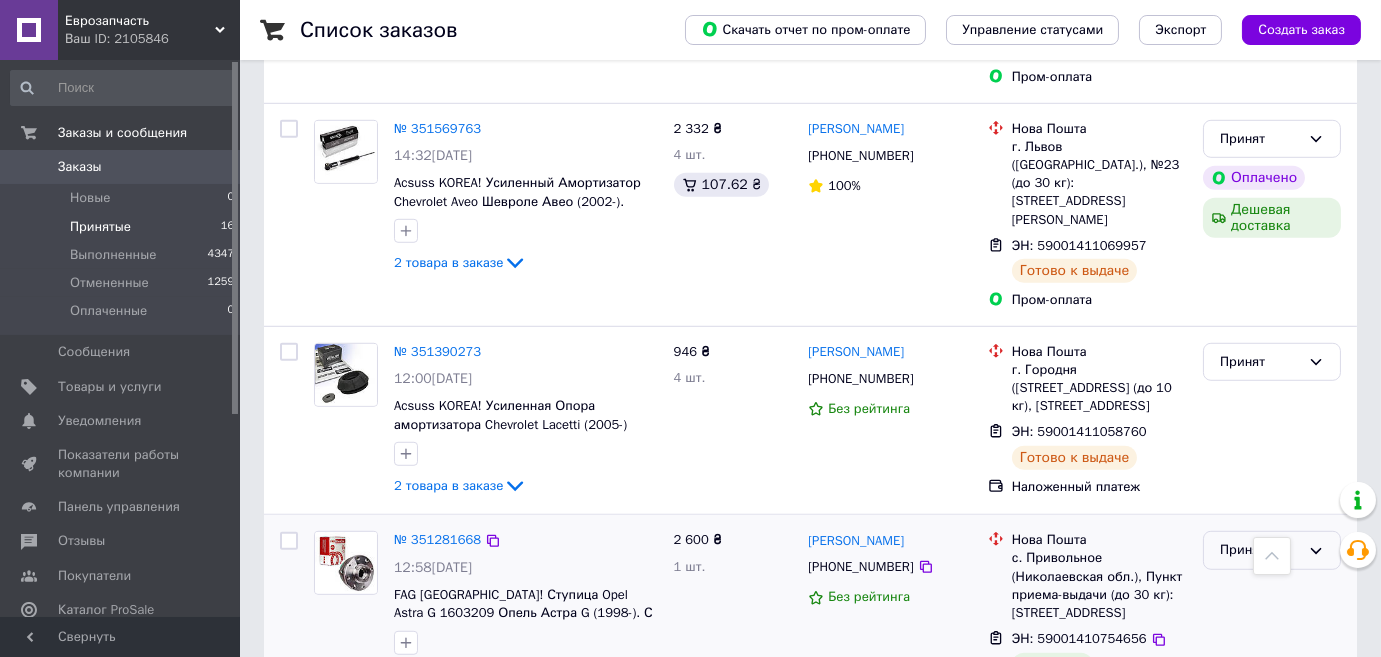 click on "Принят" at bounding box center [1260, 550] 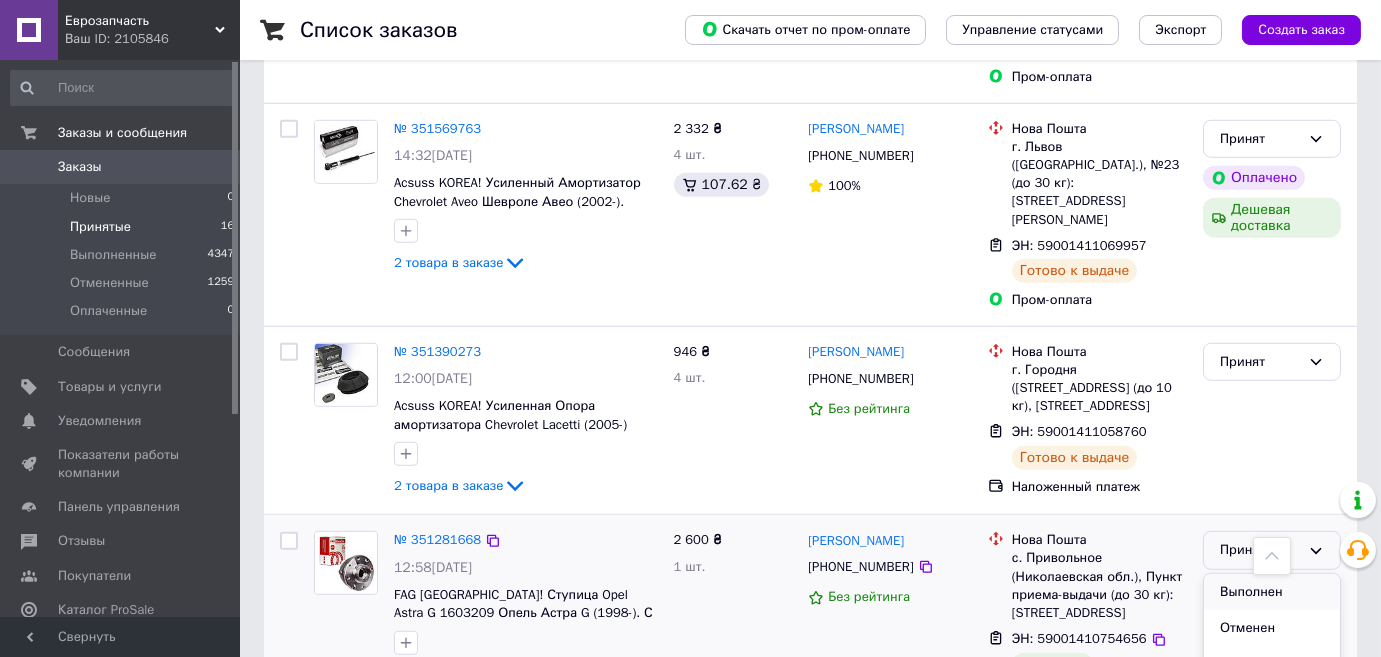 click on "Выполнен" at bounding box center (1272, 592) 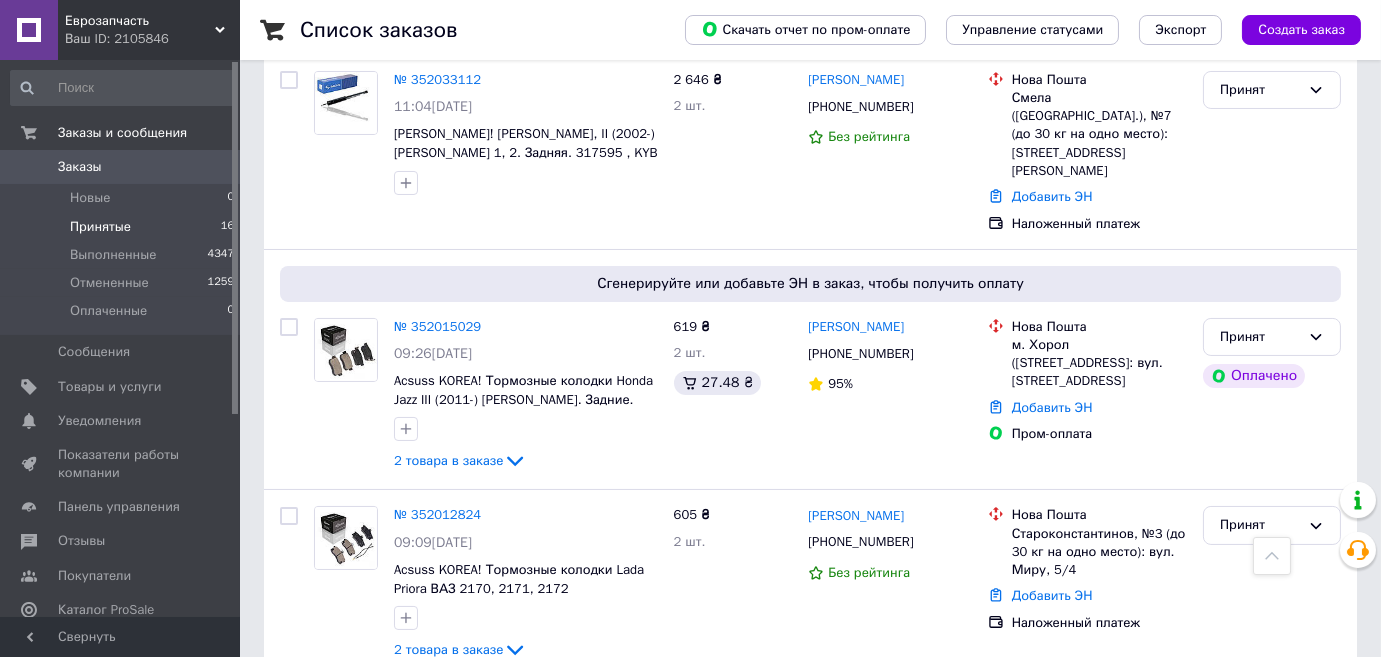 scroll, scrollTop: 417, scrollLeft: 0, axis: vertical 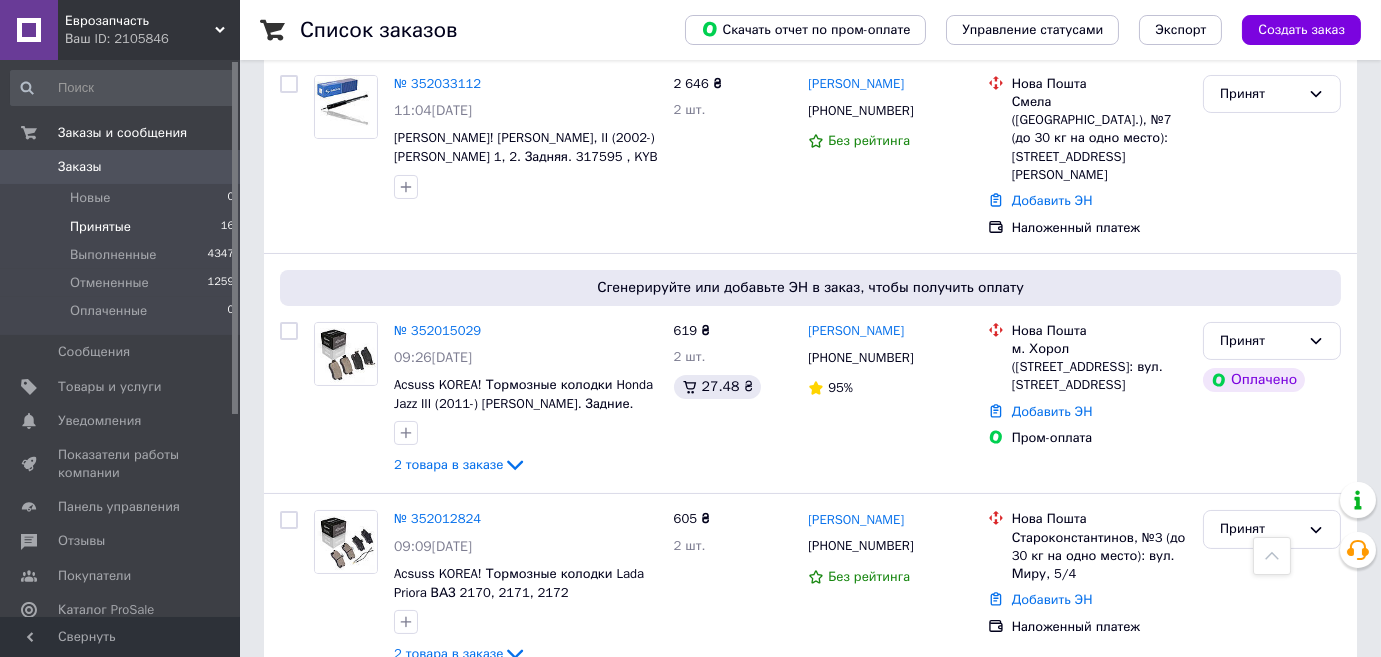 click on "Еврозапчасть" at bounding box center [140, 21] 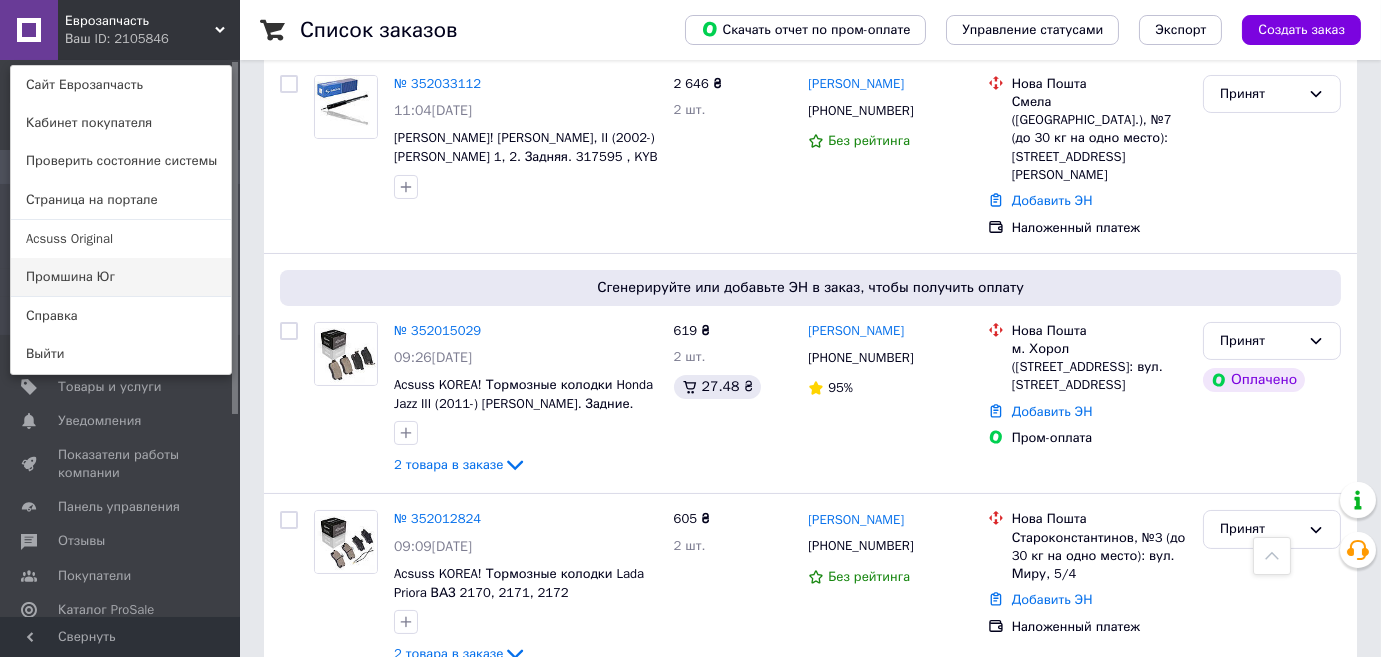 click on "Промшина Юг" at bounding box center (121, 277) 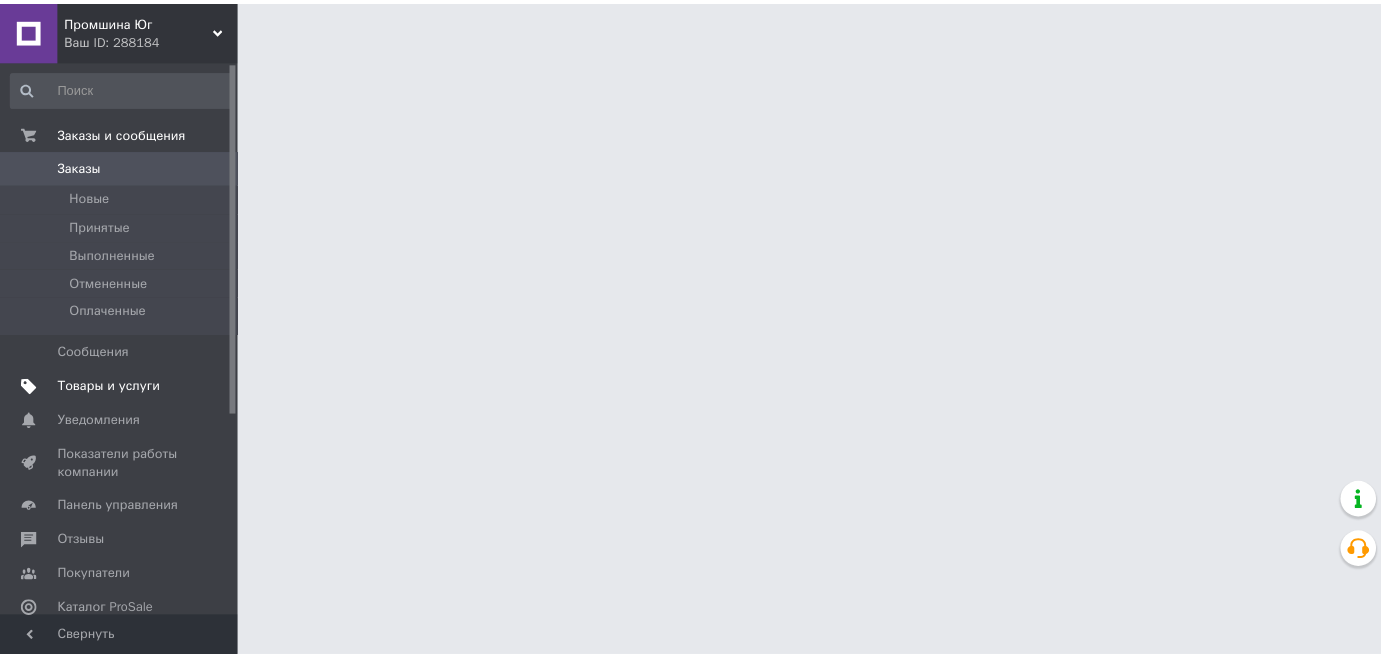 scroll, scrollTop: 0, scrollLeft: 0, axis: both 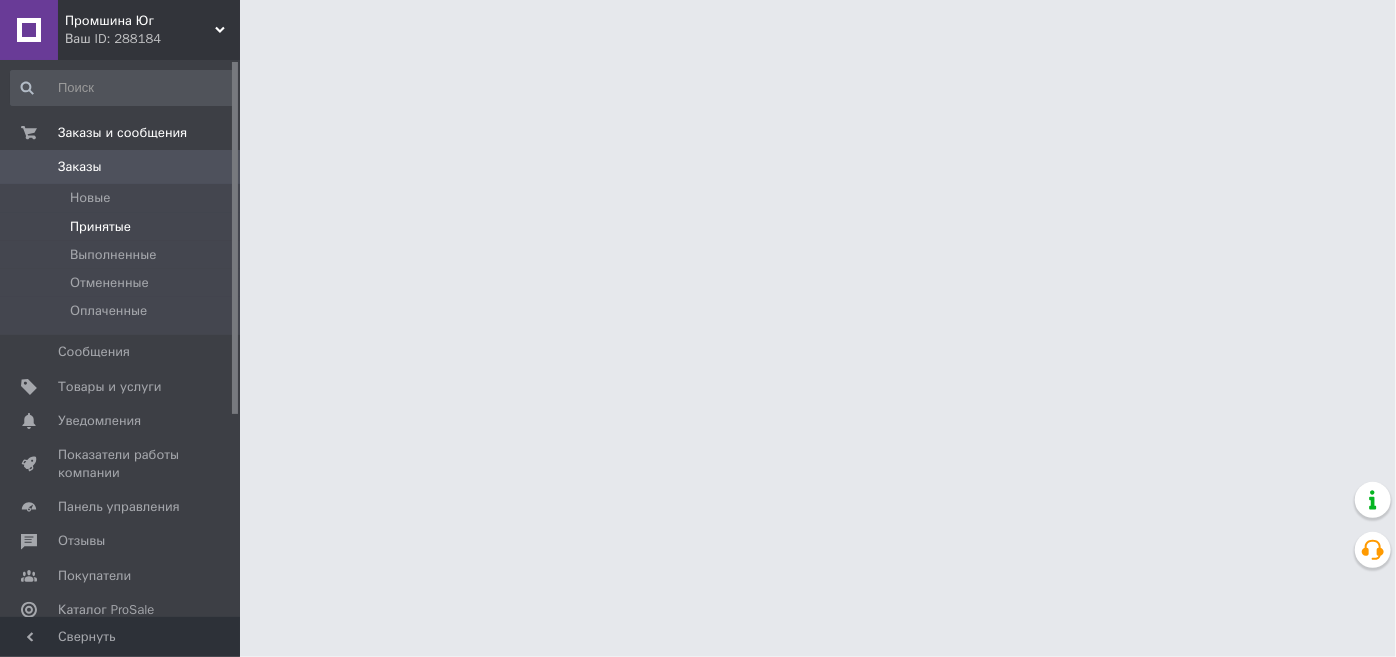 click on "Принятые" at bounding box center (100, 227) 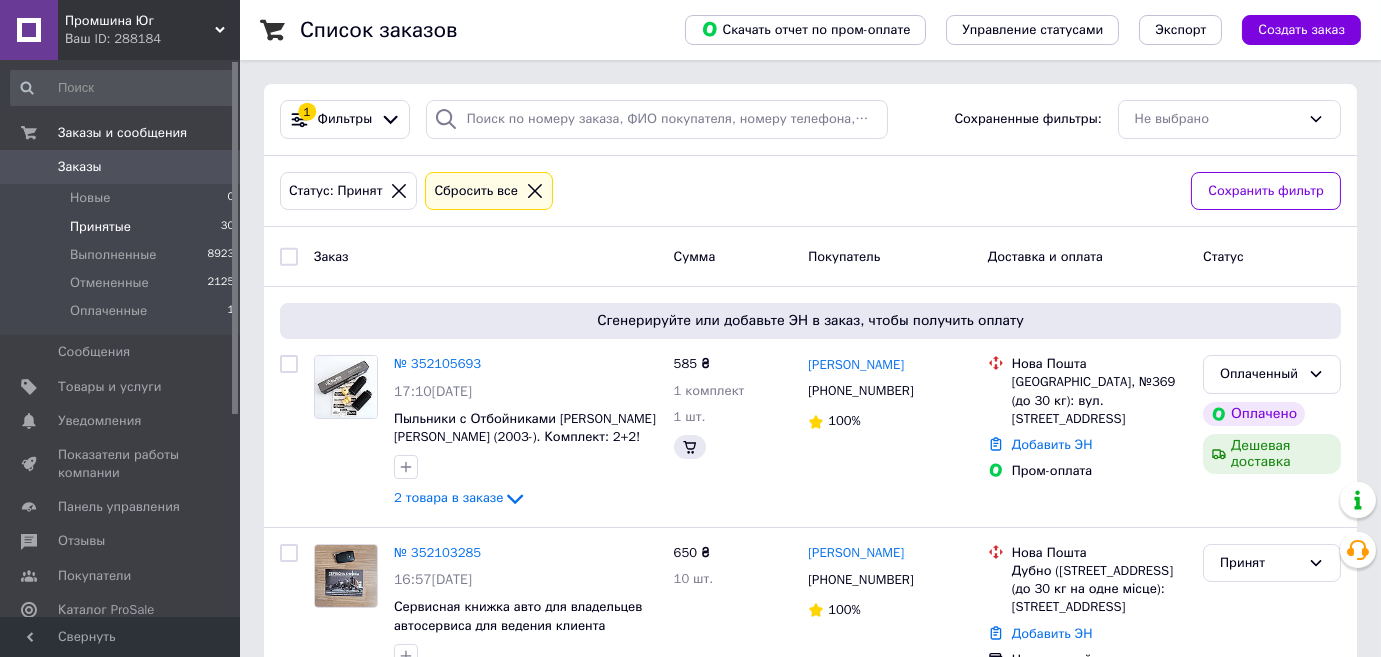 click on "Принятые" at bounding box center (100, 227) 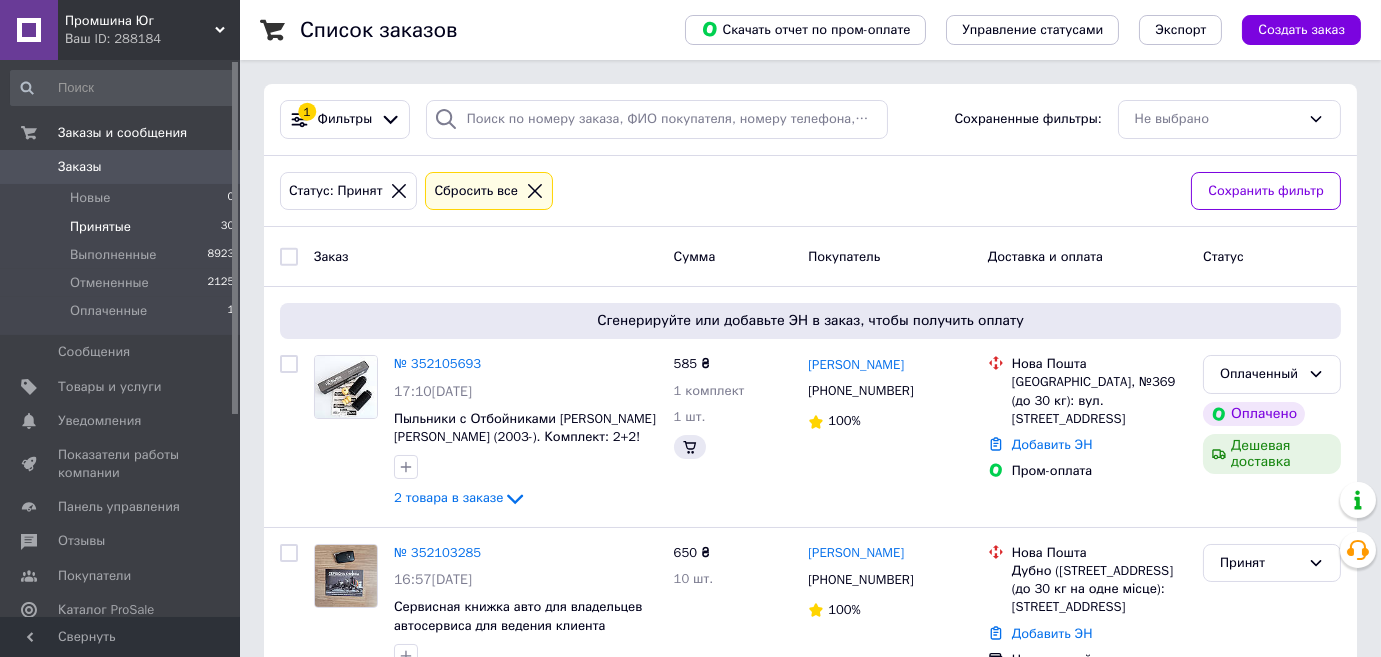click on "Принятые" at bounding box center (100, 227) 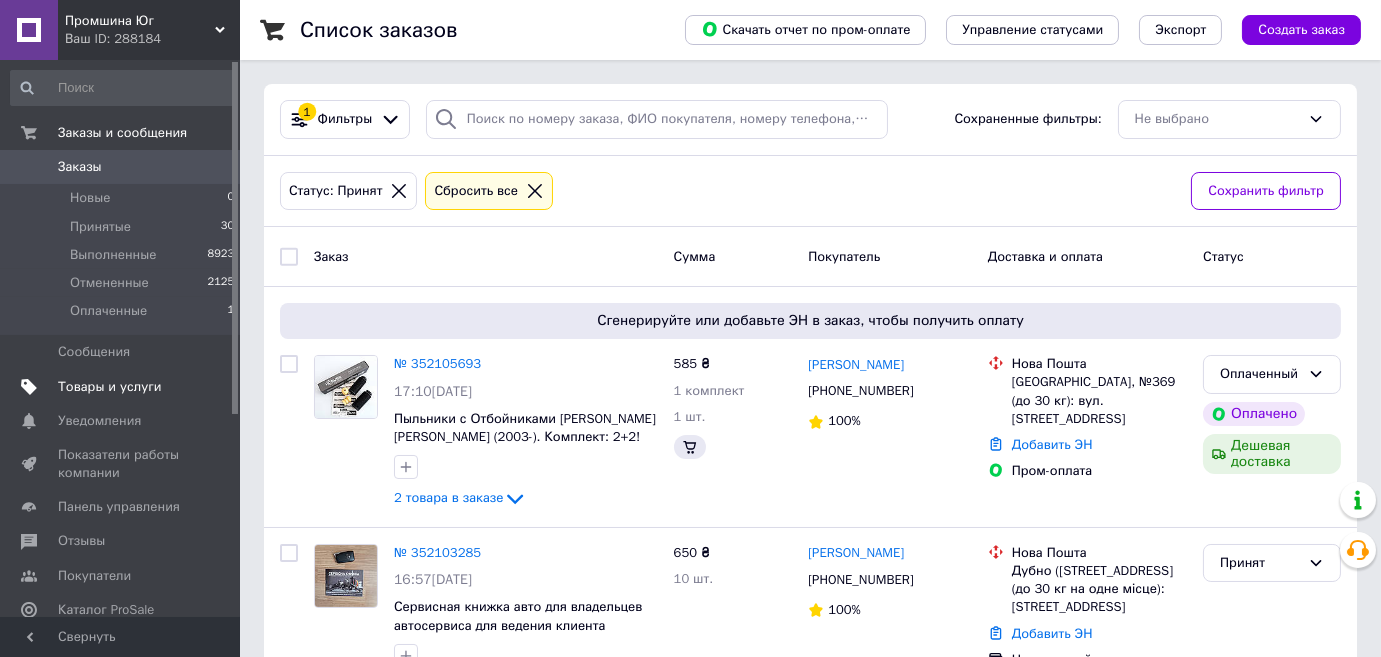 click on "Товары и услуги" at bounding box center (110, 387) 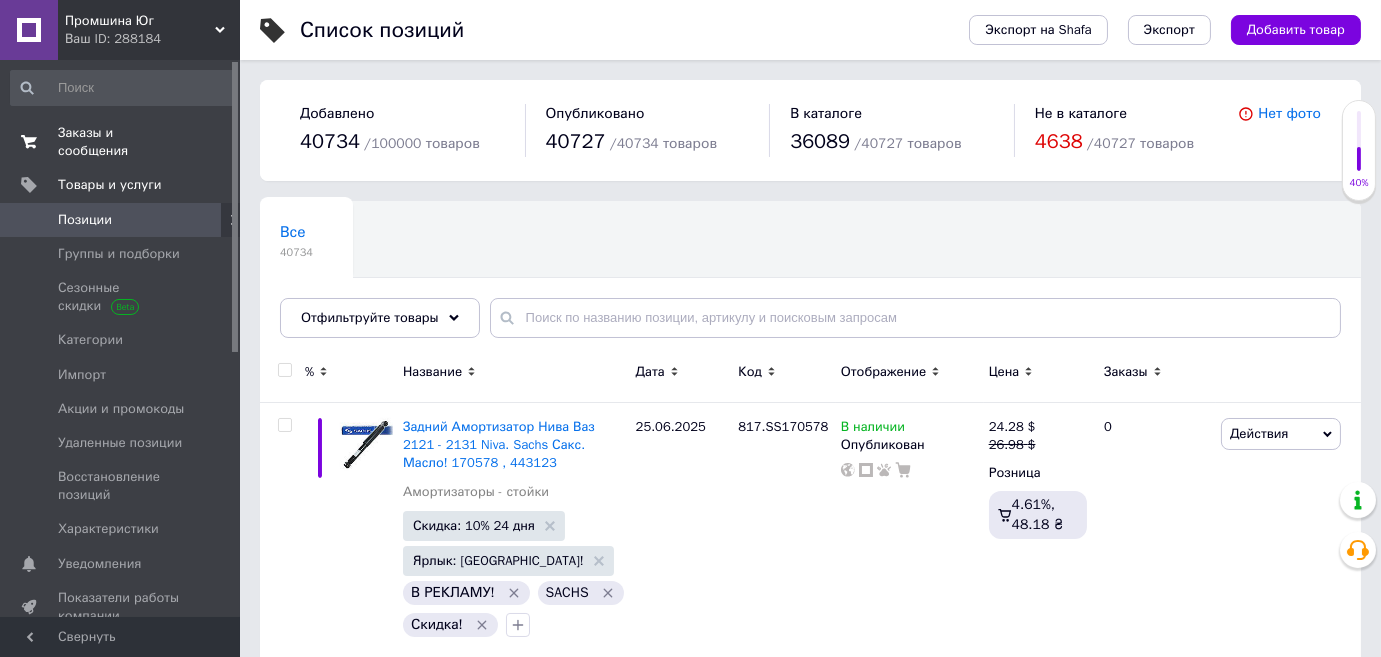 click on "Заказы и сообщения" at bounding box center (121, 142) 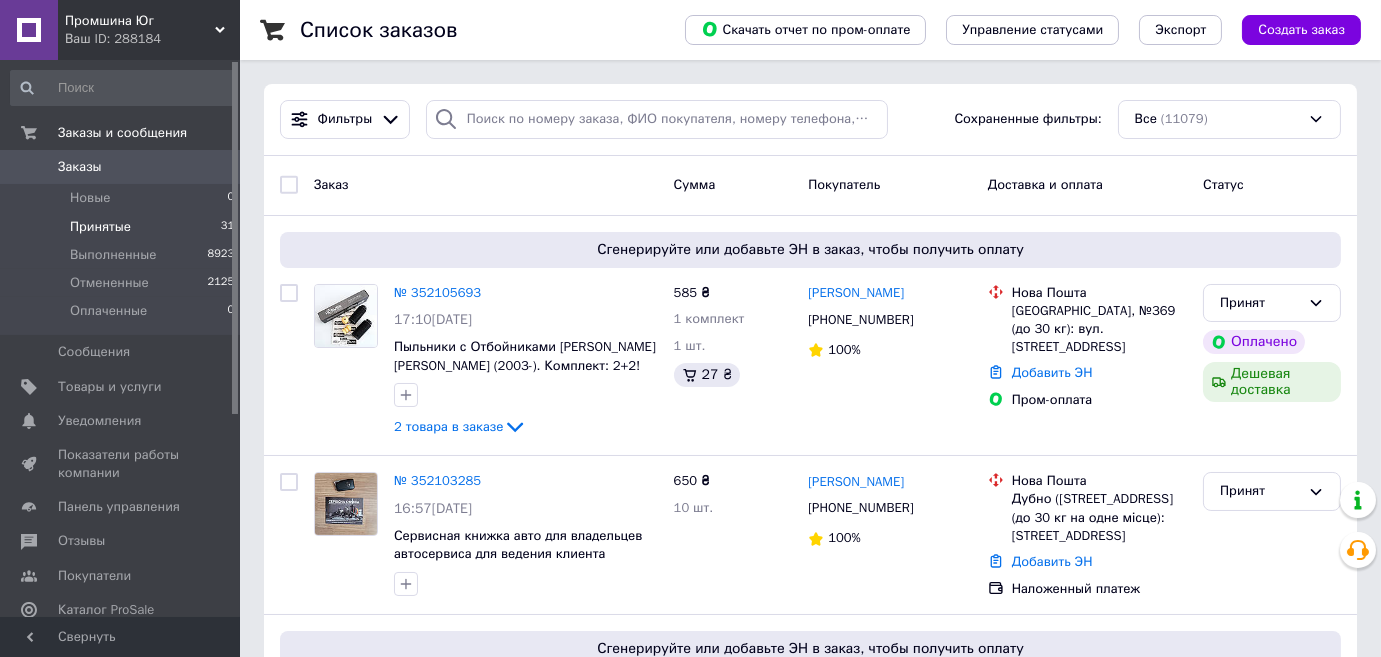 click on "Принятые" at bounding box center (100, 227) 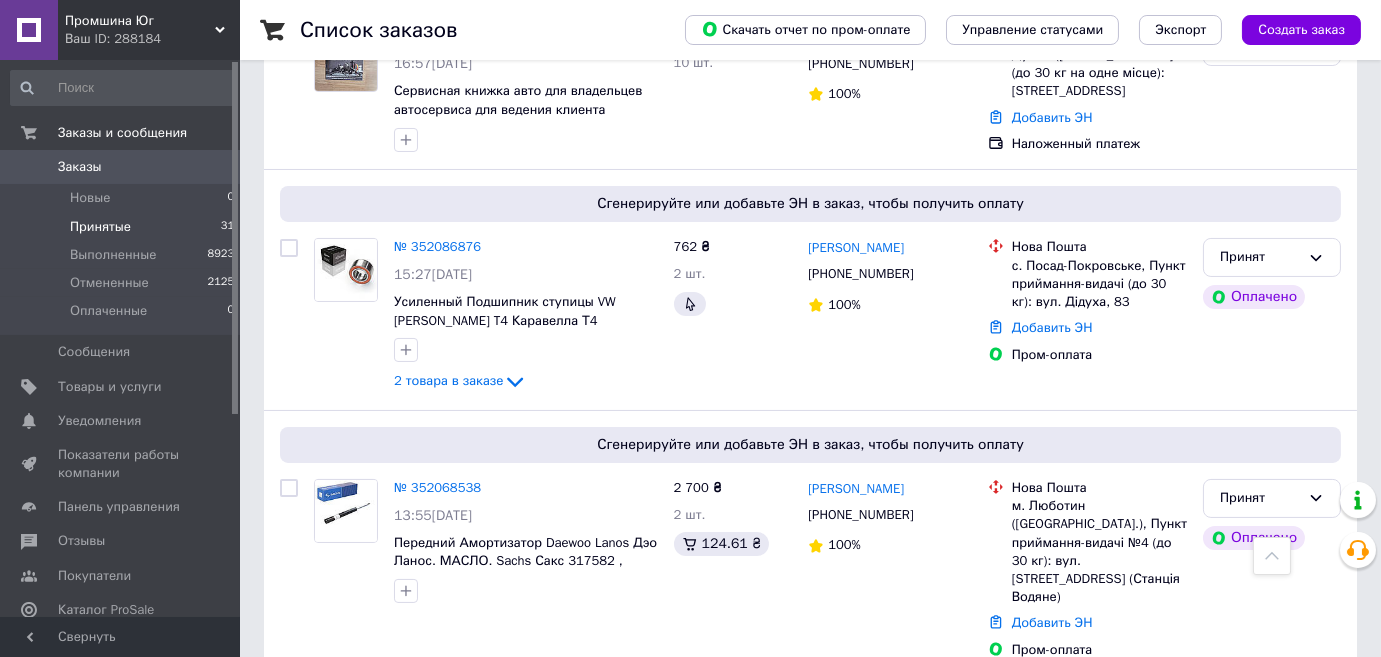 scroll, scrollTop: 524, scrollLeft: 0, axis: vertical 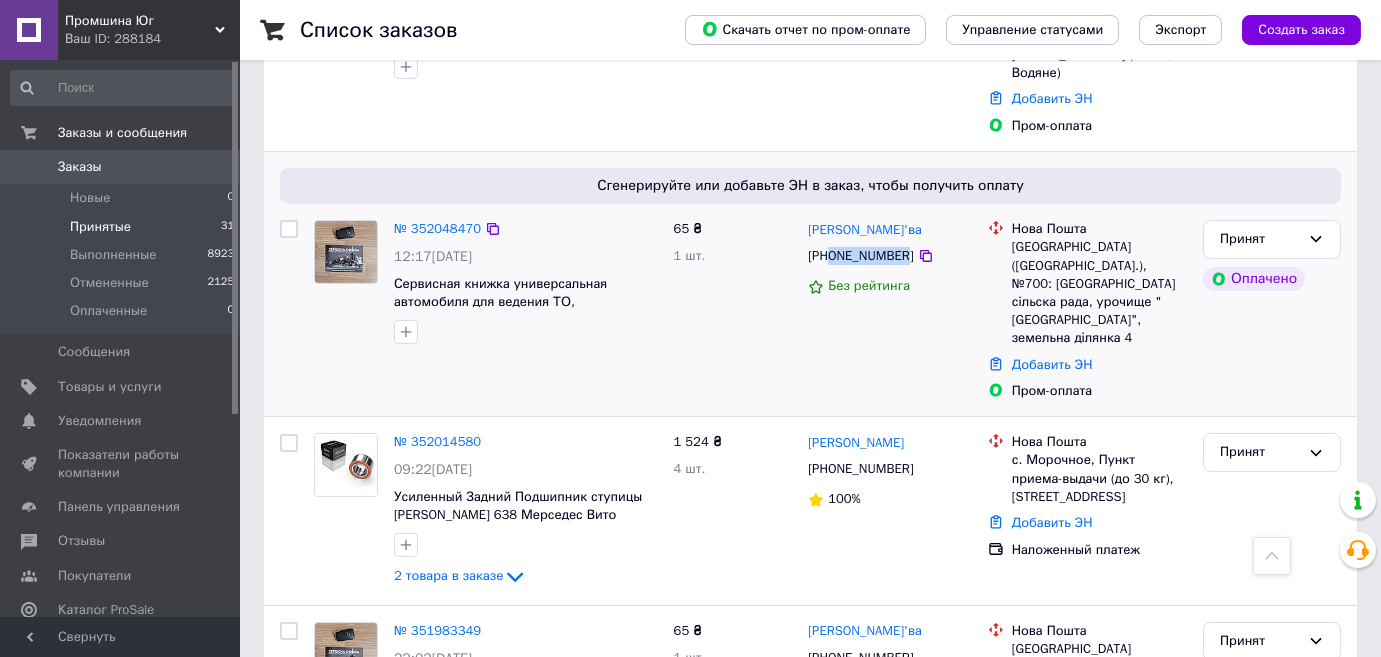 drag, startPoint x: 834, startPoint y: 279, endPoint x: 906, endPoint y: 280, distance: 72.00694 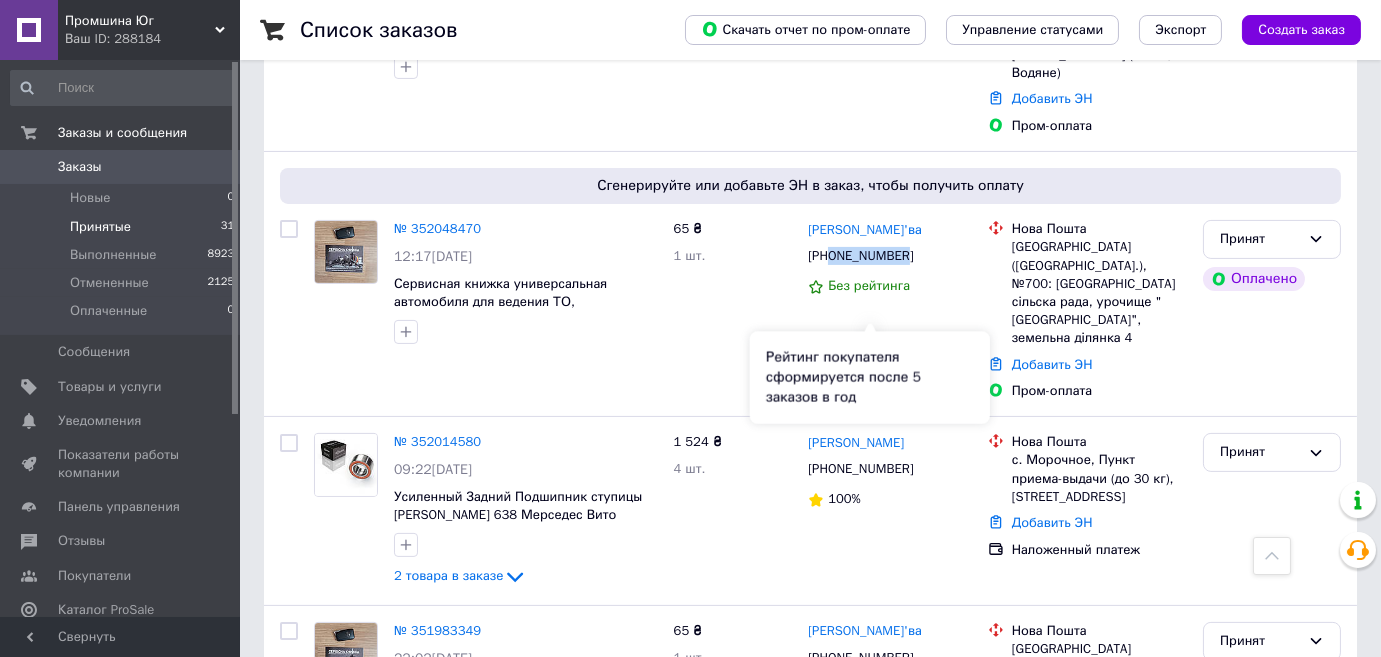 copy on "0994566943" 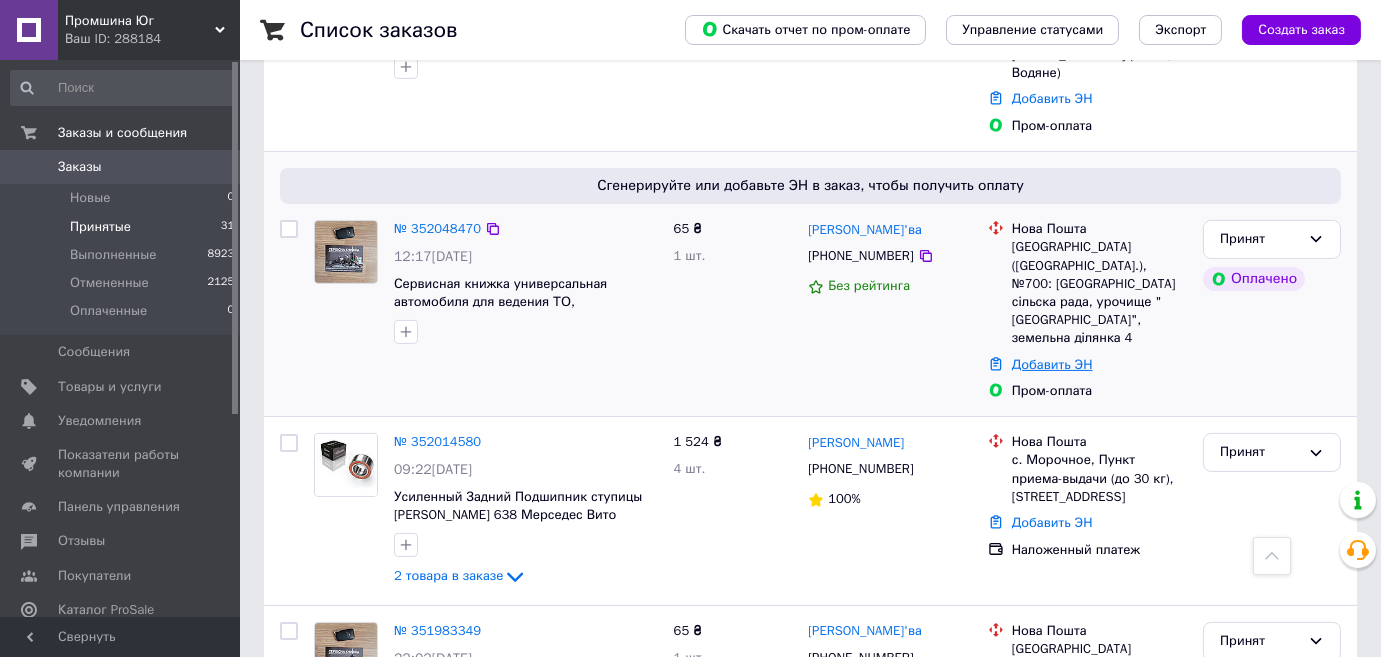 click on "Добавить ЭН" at bounding box center [1052, 364] 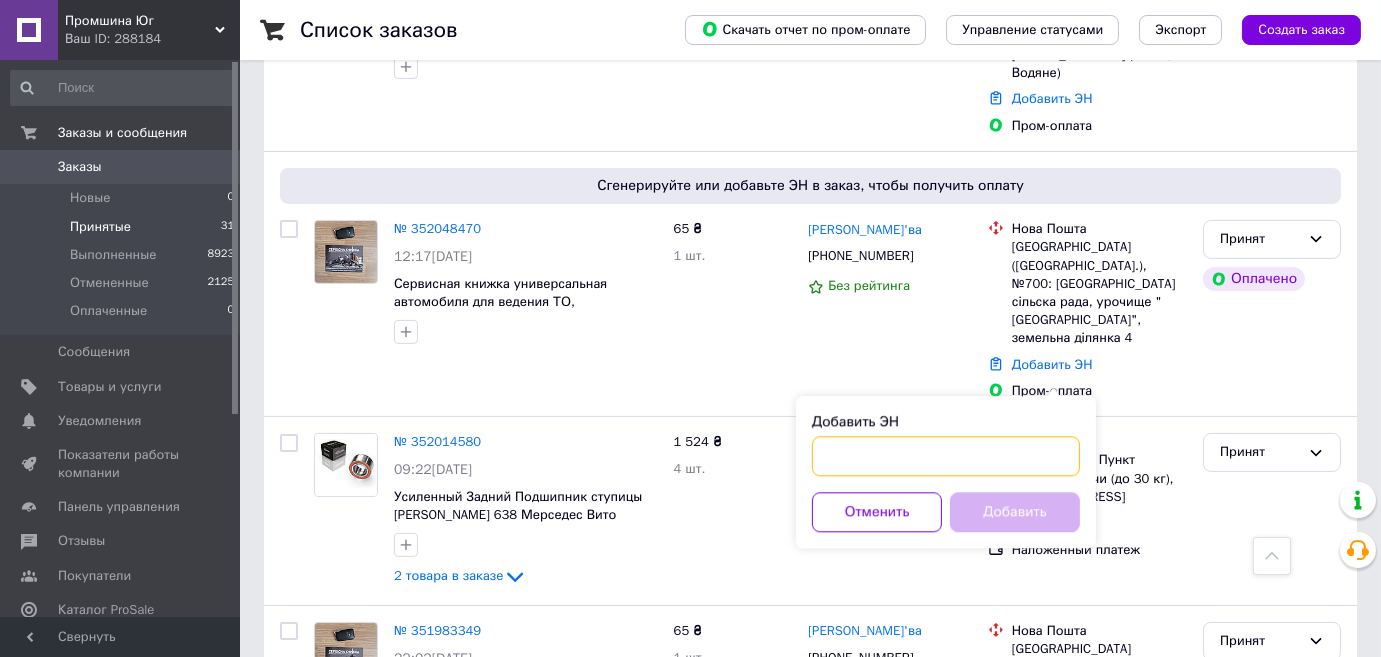 click on "Добавить ЭН" at bounding box center (946, 456) 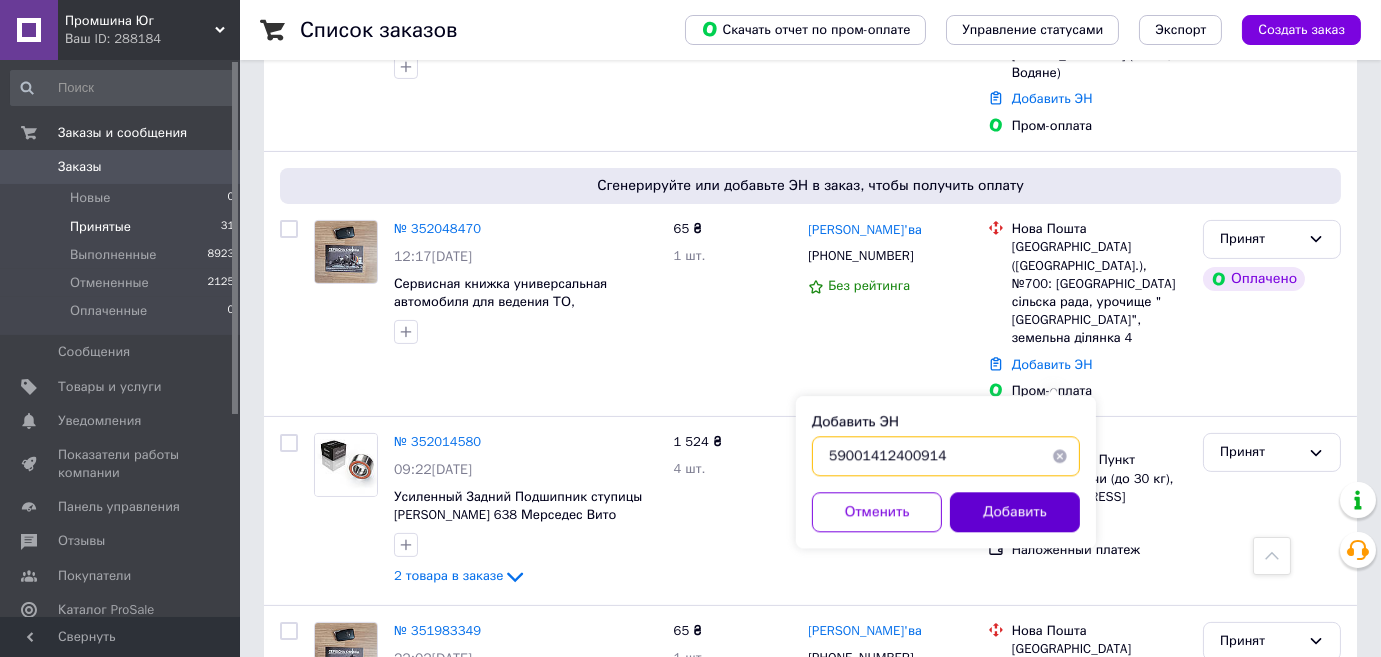 type on "59001412400914" 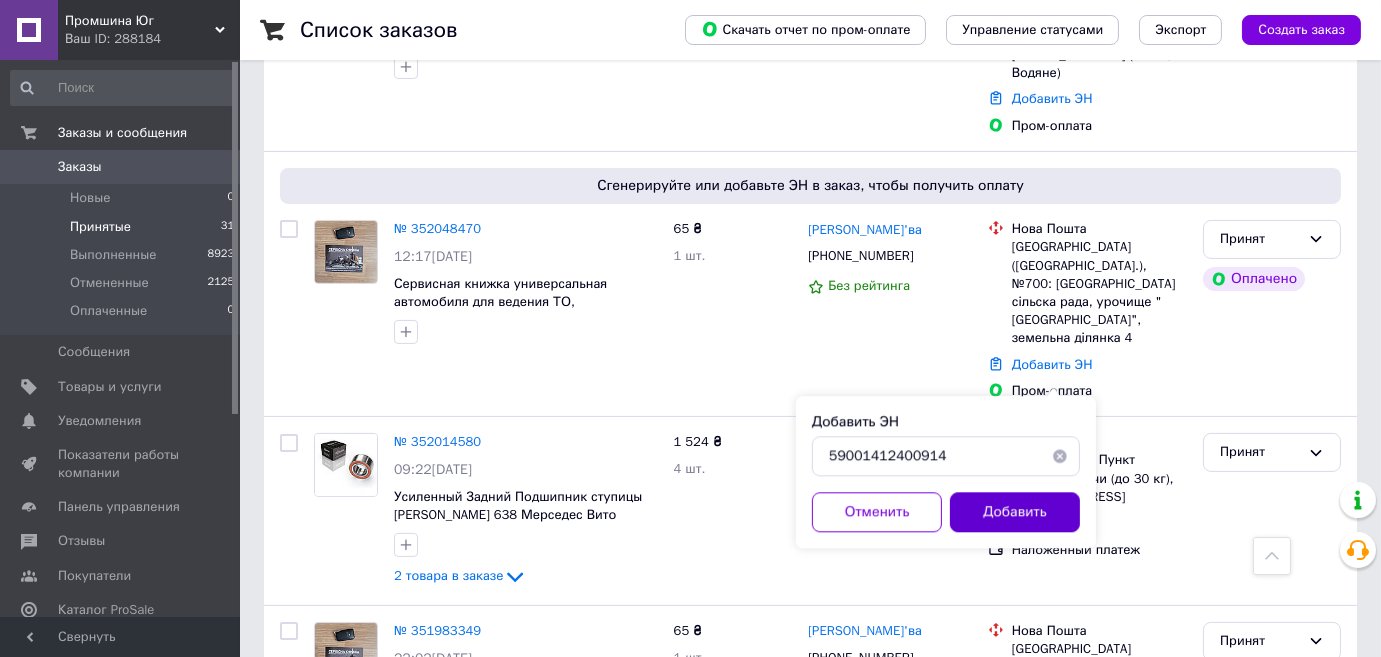 click on "Добавить" at bounding box center [1015, 512] 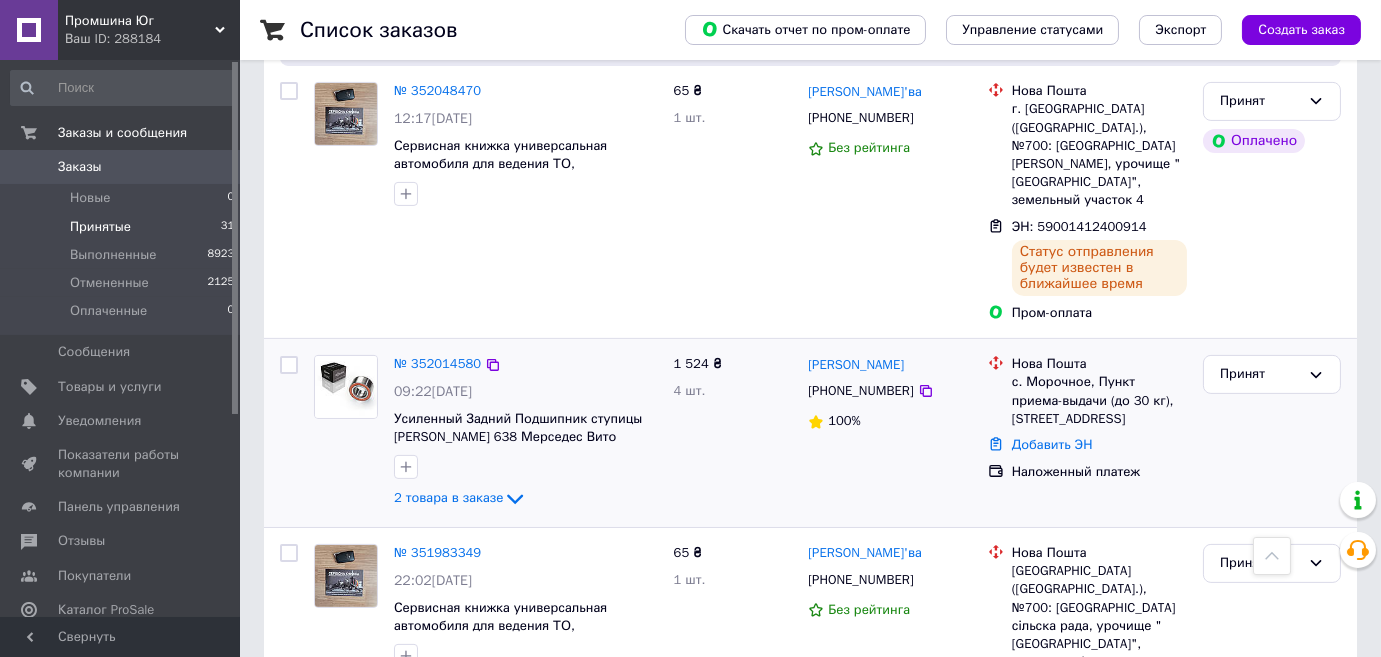 scroll, scrollTop: 1222, scrollLeft: 0, axis: vertical 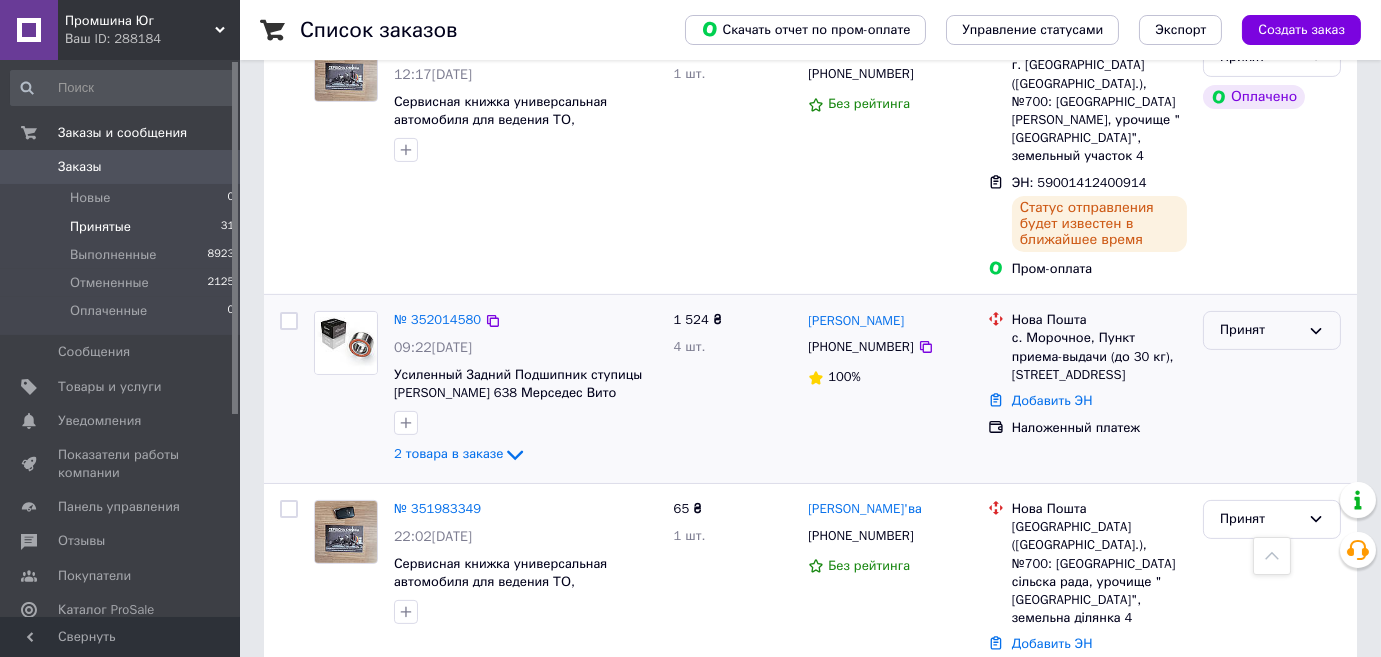 click on "Принят" at bounding box center [1260, 330] 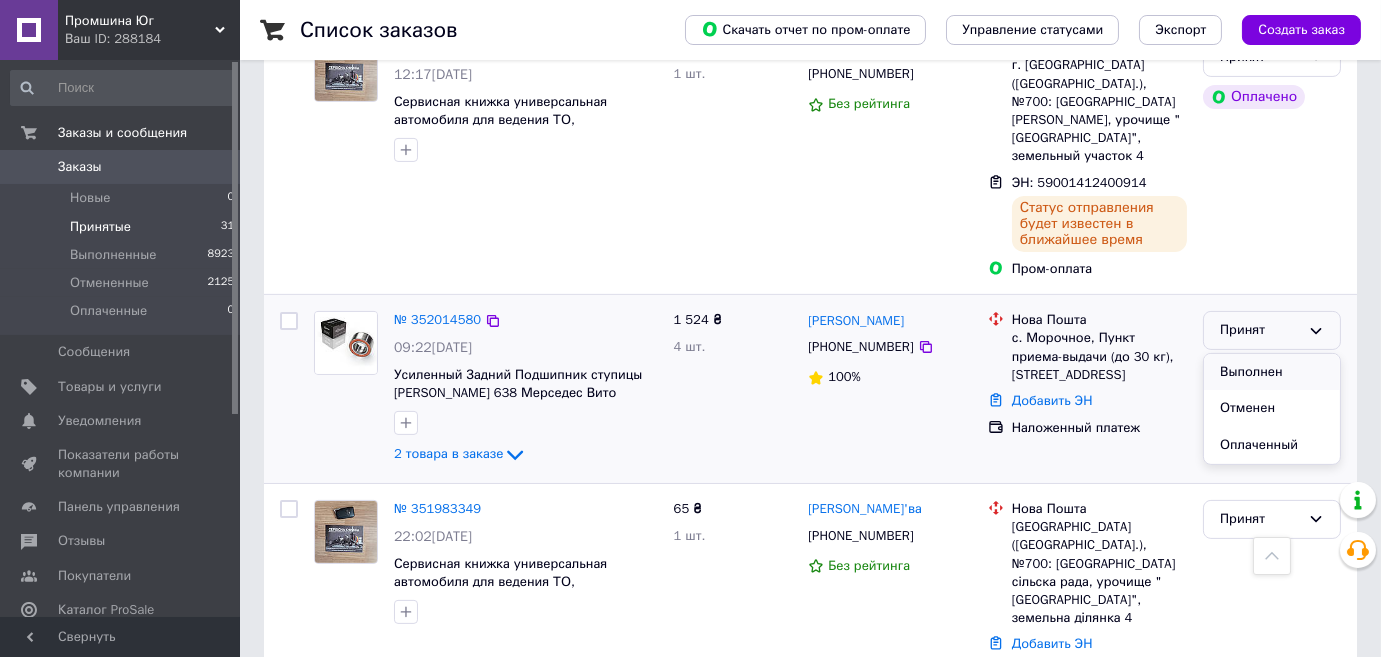 click on "Выполнен" at bounding box center [1272, 372] 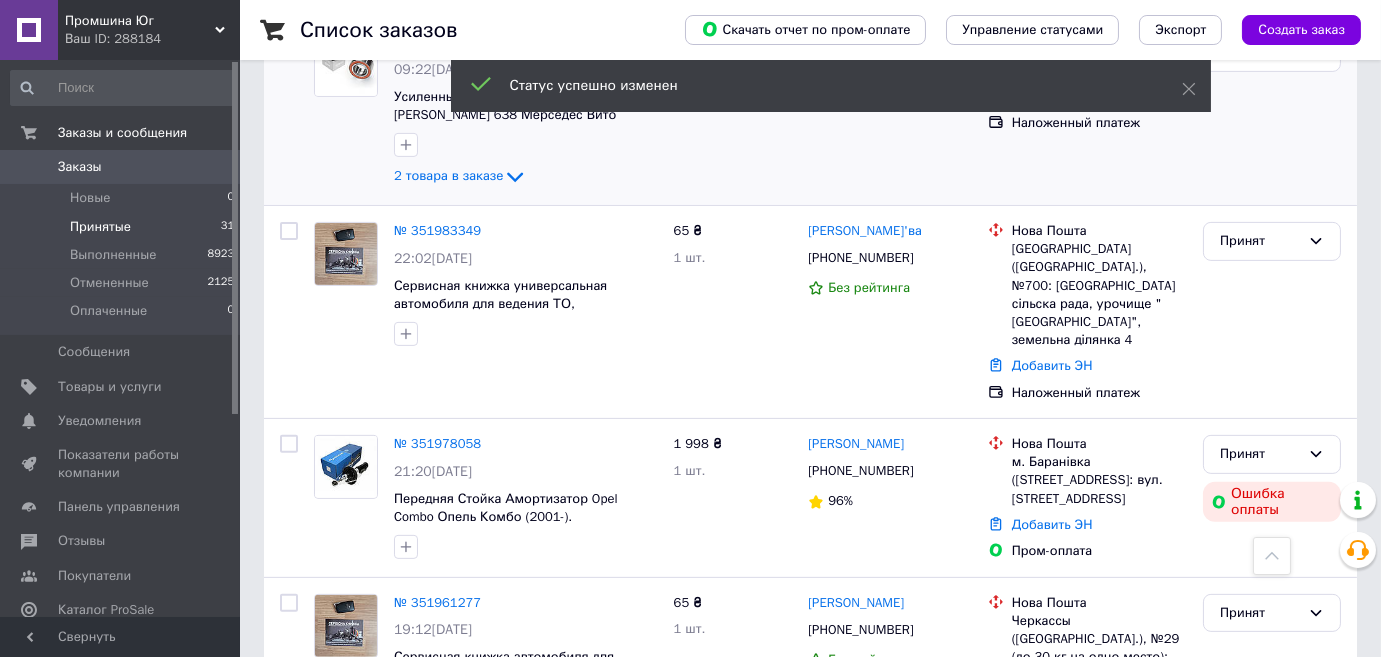 scroll, scrollTop: 1507, scrollLeft: 0, axis: vertical 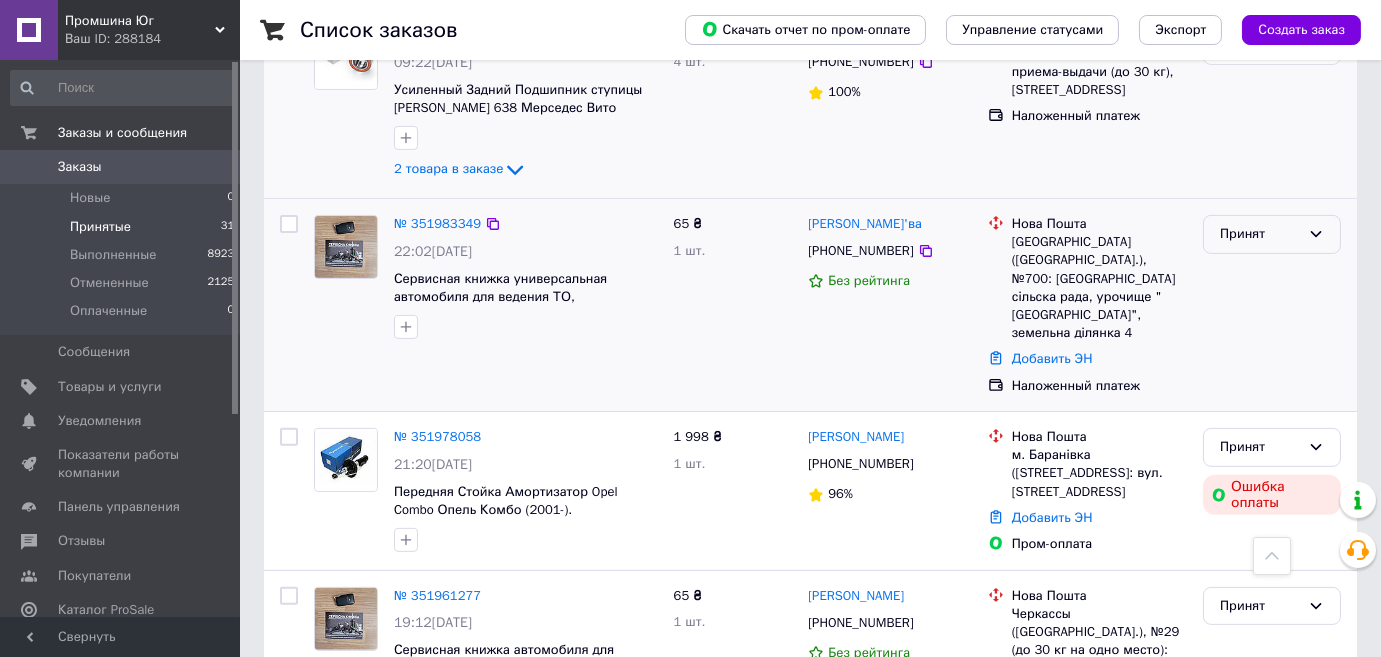 click on "Принят" at bounding box center (1260, 234) 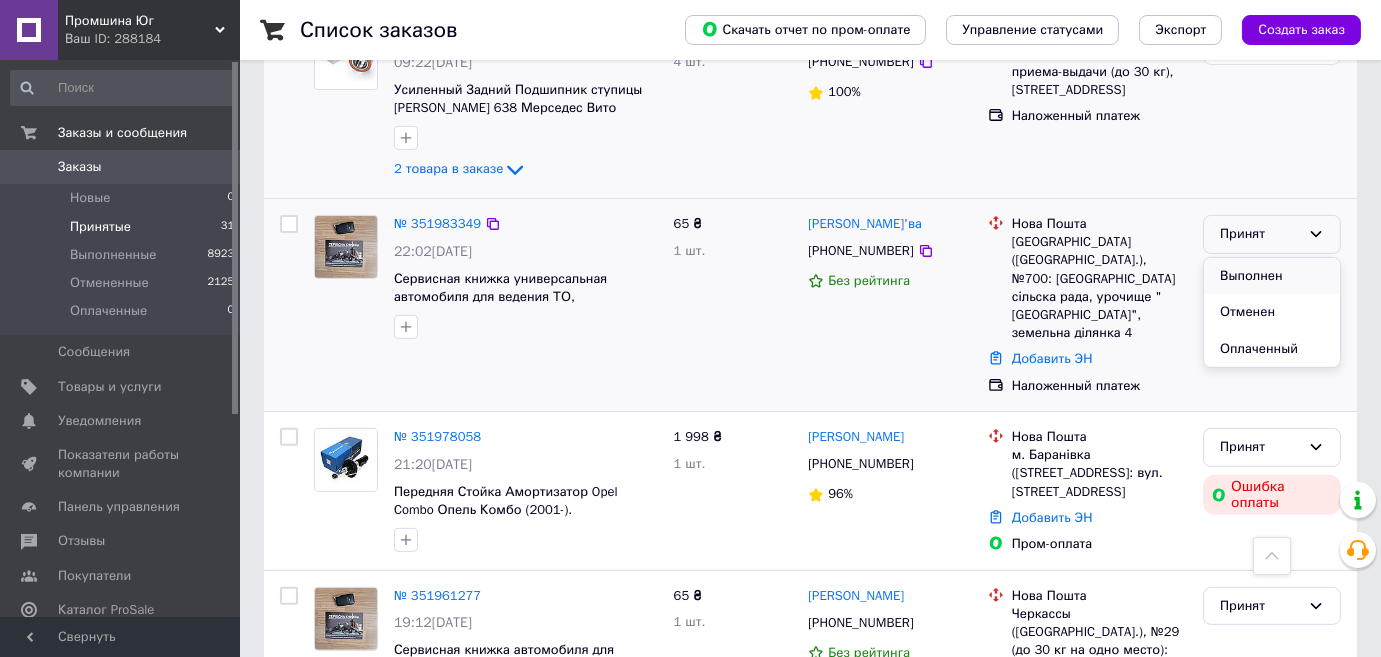 click on "Выполнен" at bounding box center [1272, 276] 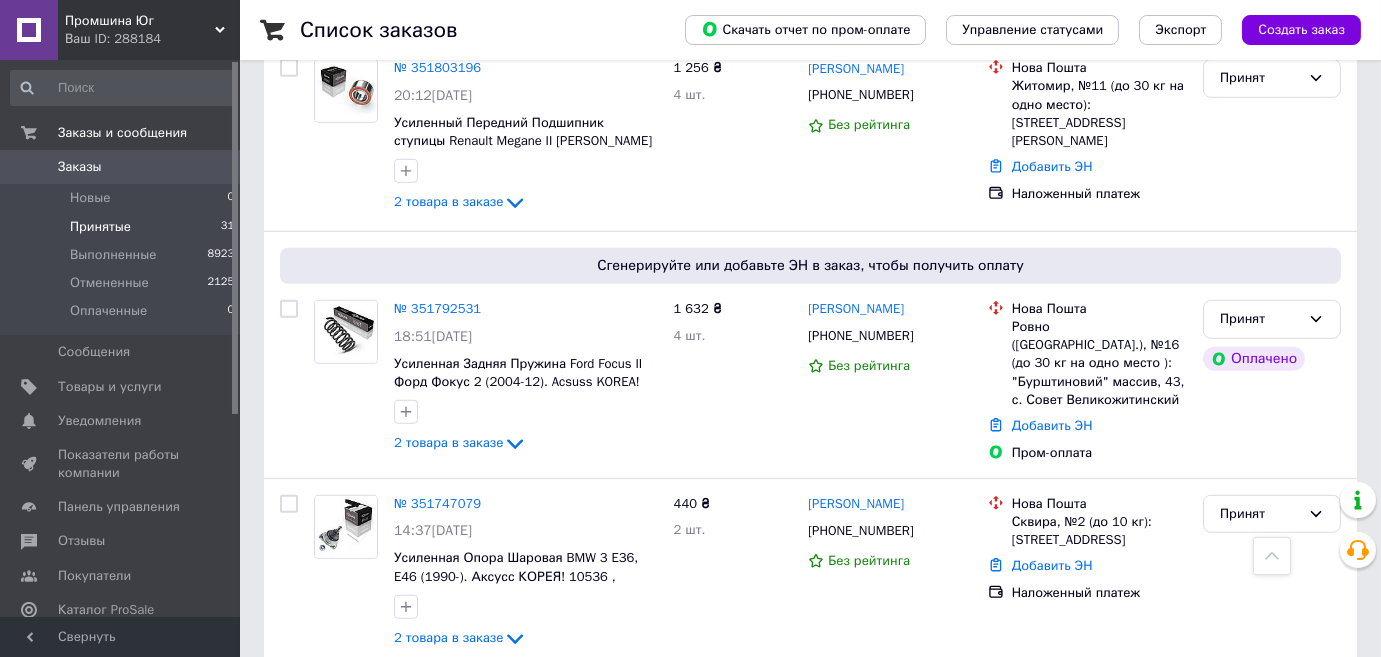 scroll, scrollTop: 2885, scrollLeft: 0, axis: vertical 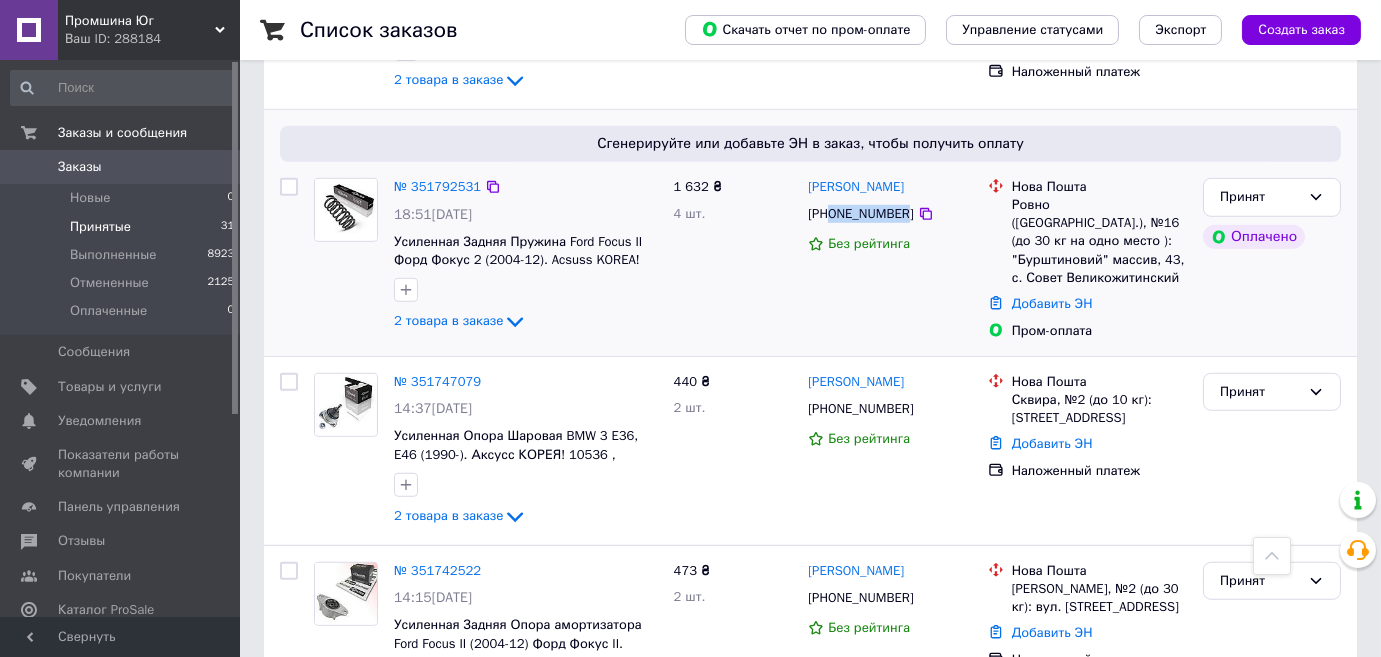 drag, startPoint x: 833, startPoint y: 221, endPoint x: 905, endPoint y: 217, distance: 72.11102 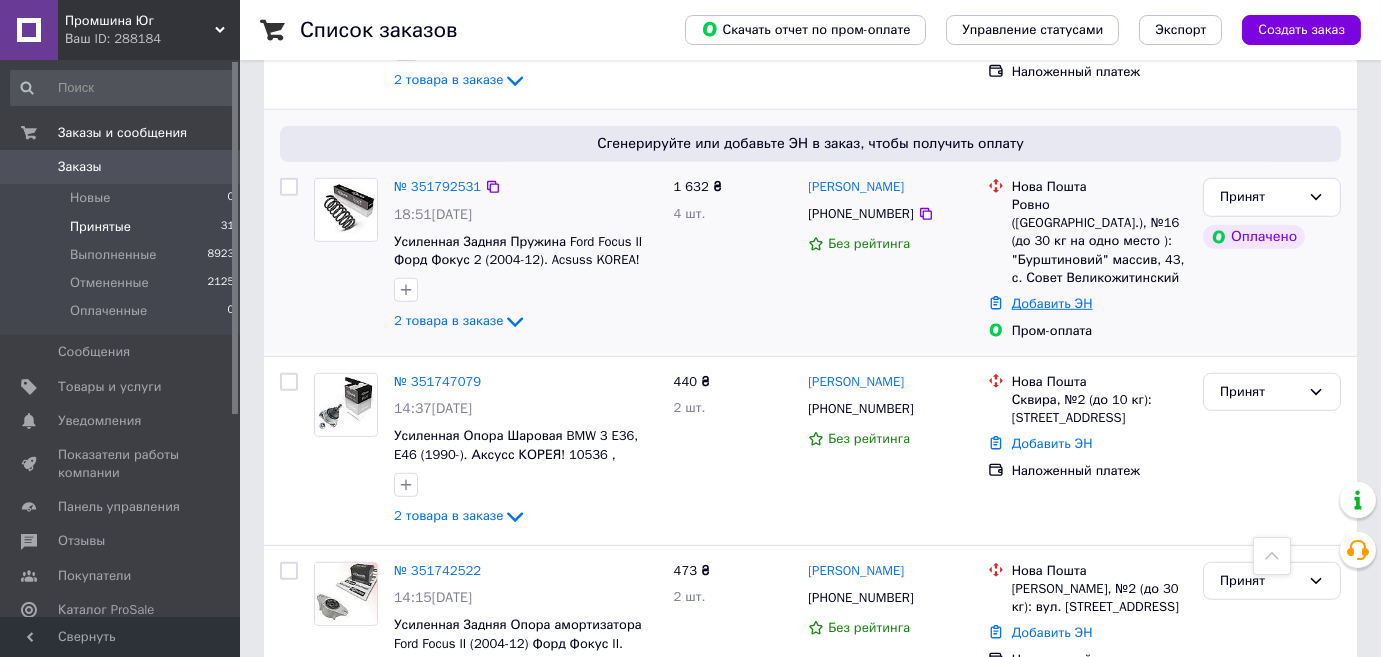 click on "Добавить ЭН" at bounding box center [1052, 303] 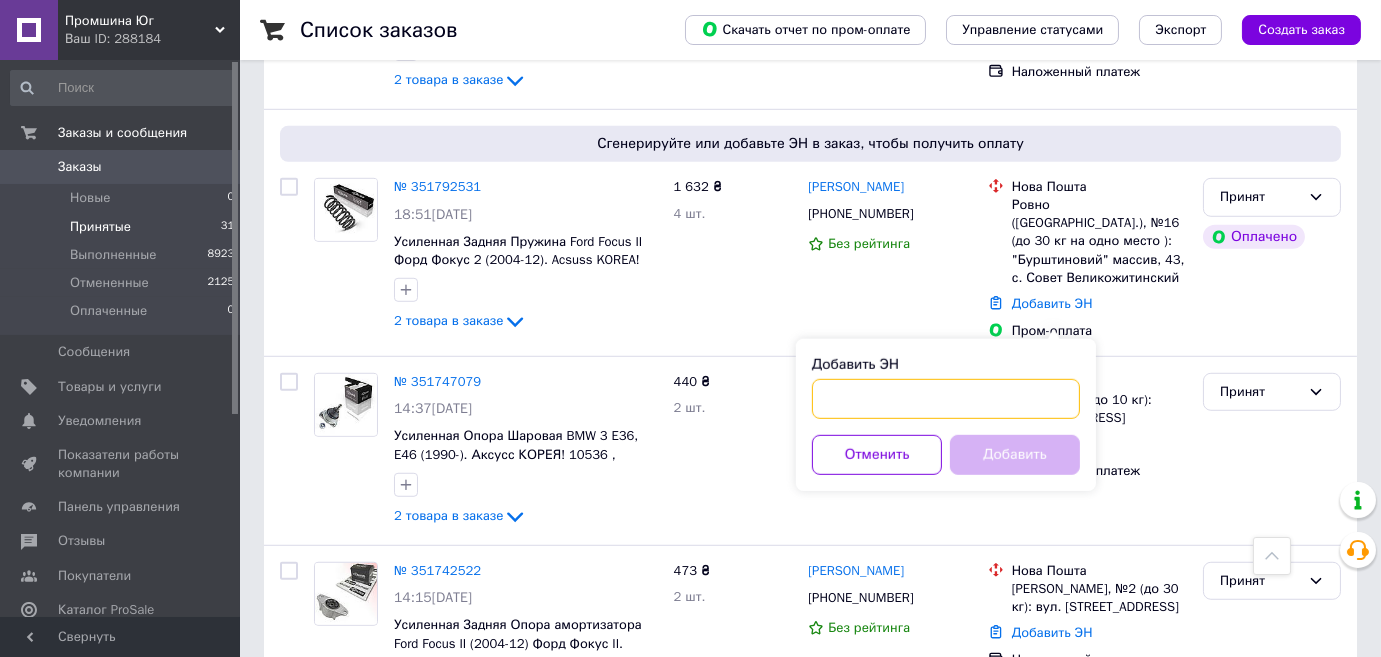 click on "Добавить ЭН" at bounding box center (946, 399) 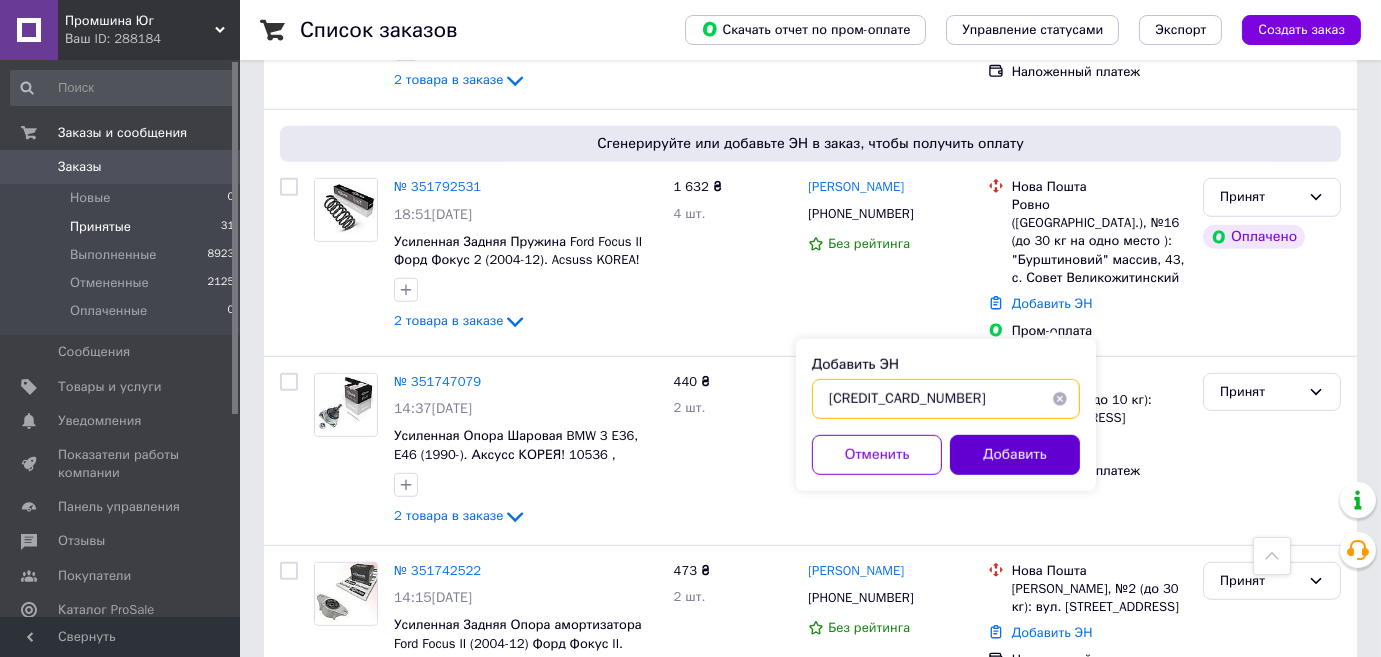 type on "59001412402636" 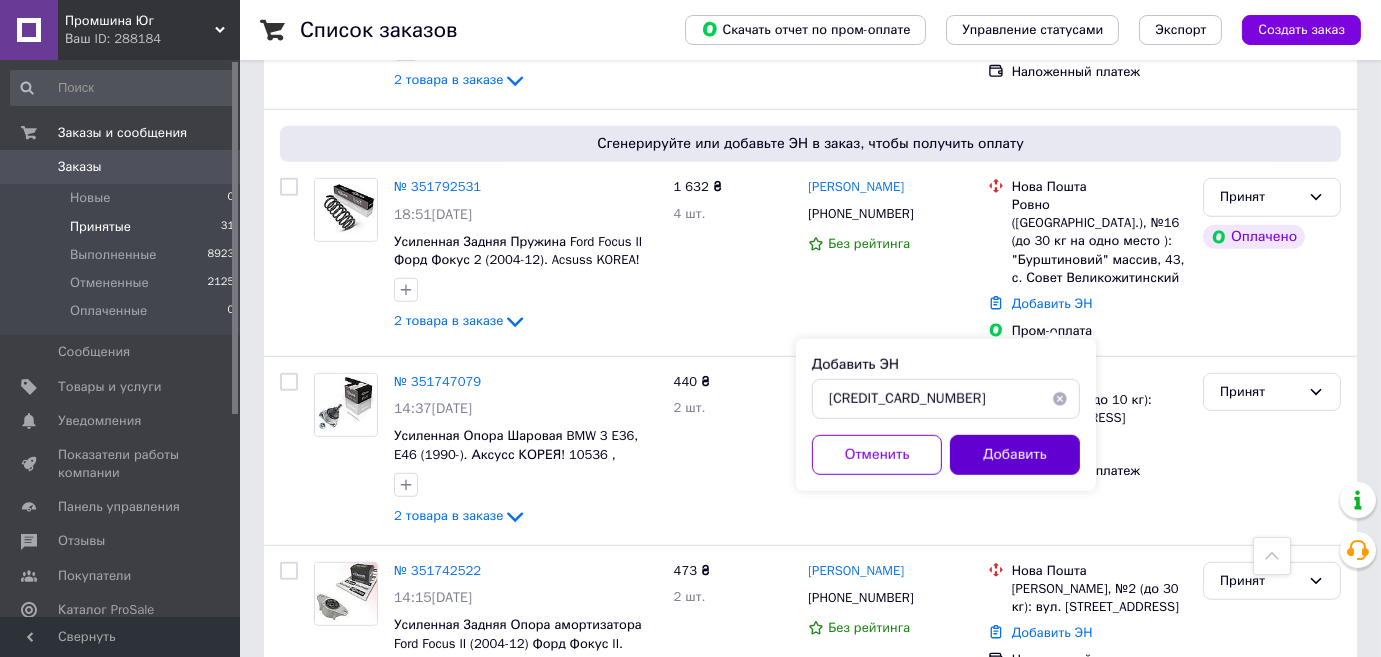 click on "Добавить" at bounding box center [1015, 455] 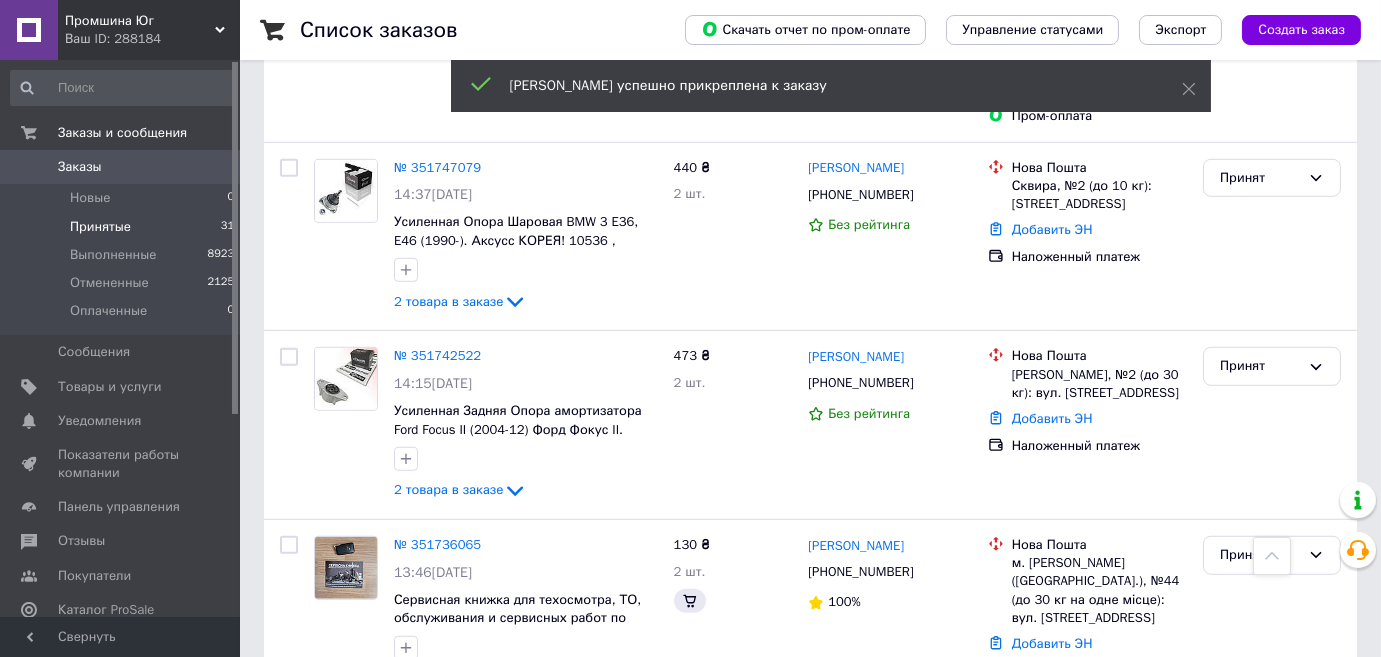scroll, scrollTop: 2695, scrollLeft: 0, axis: vertical 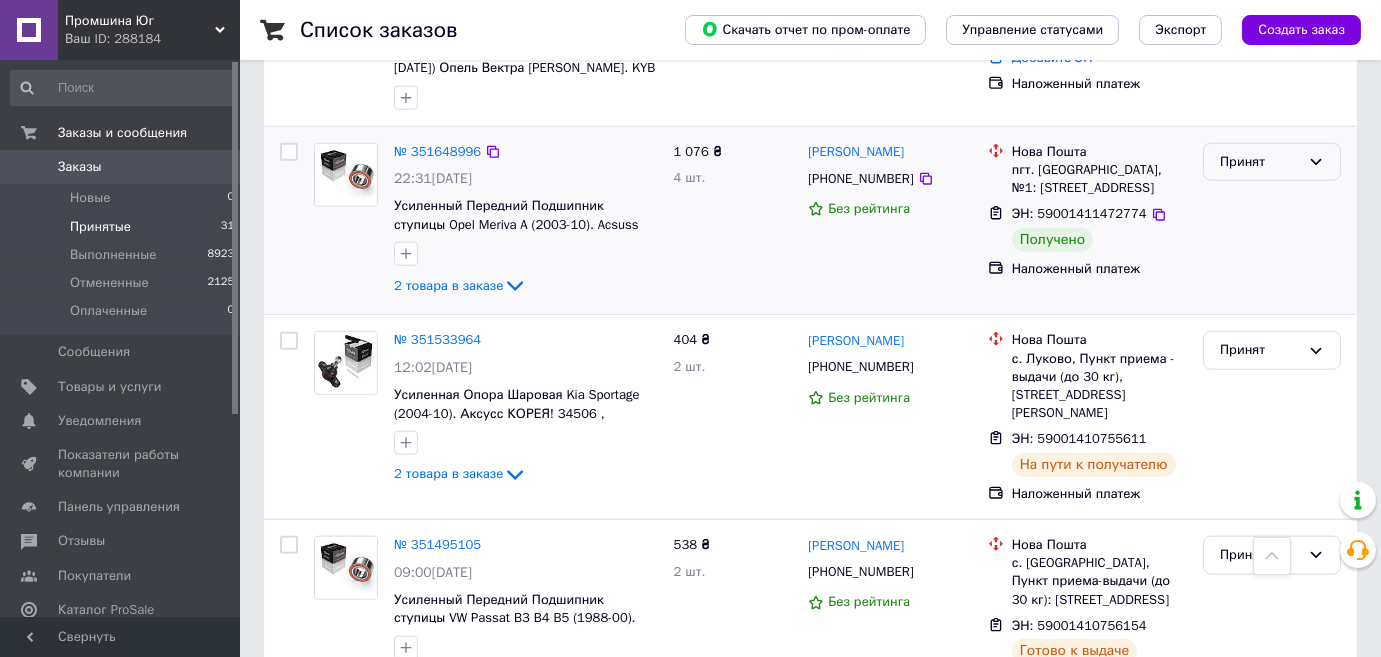 click on "Принят" at bounding box center [1260, 162] 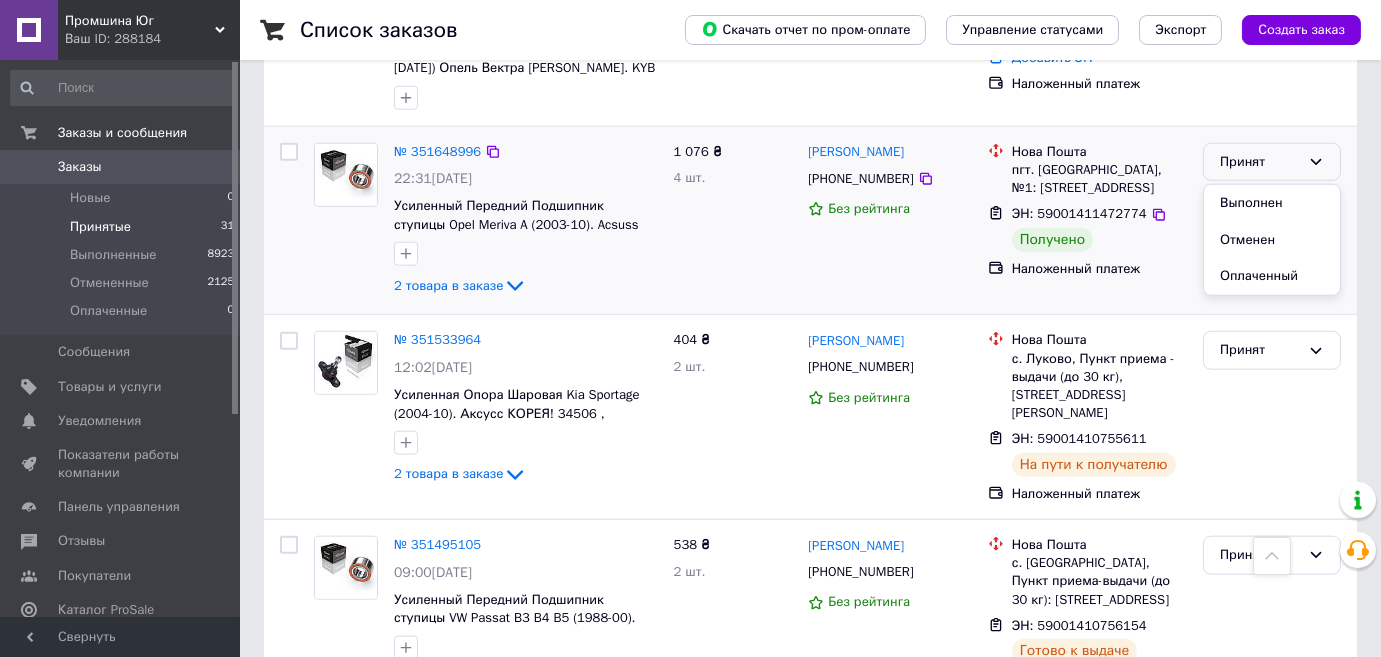 click on "Выполнен" at bounding box center [1272, 203] 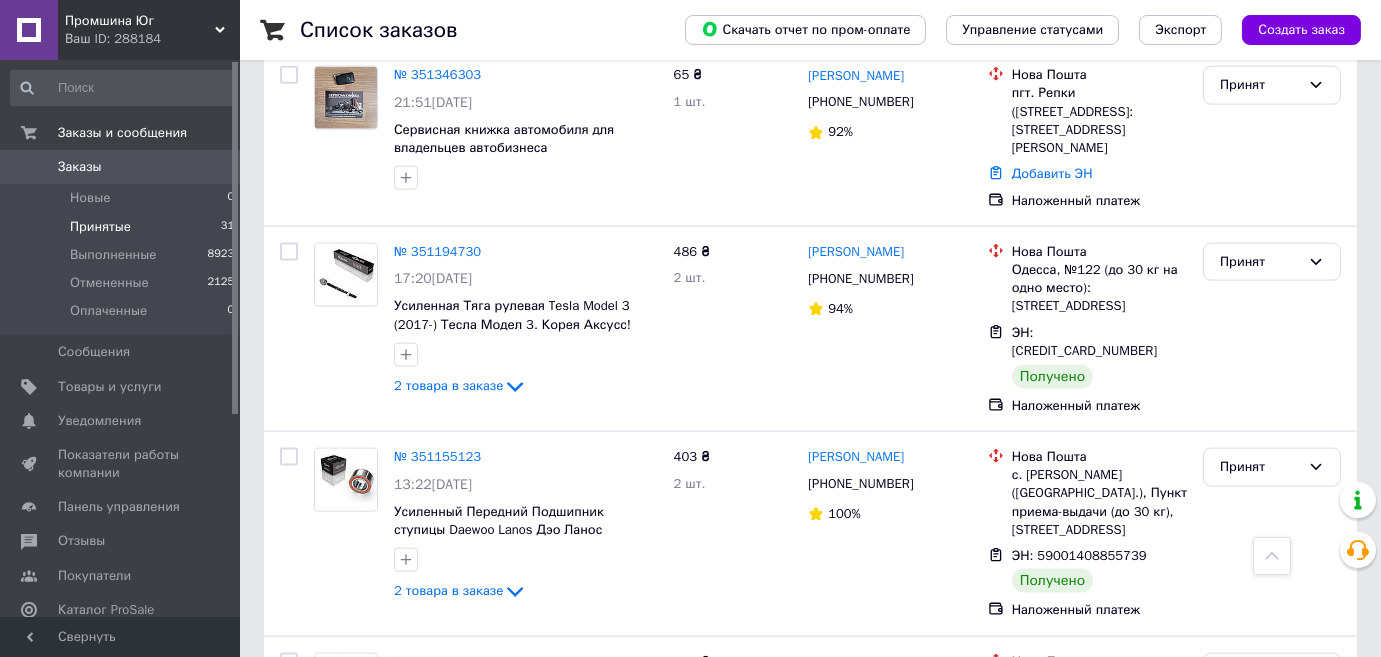 scroll, scrollTop: 5516, scrollLeft: 0, axis: vertical 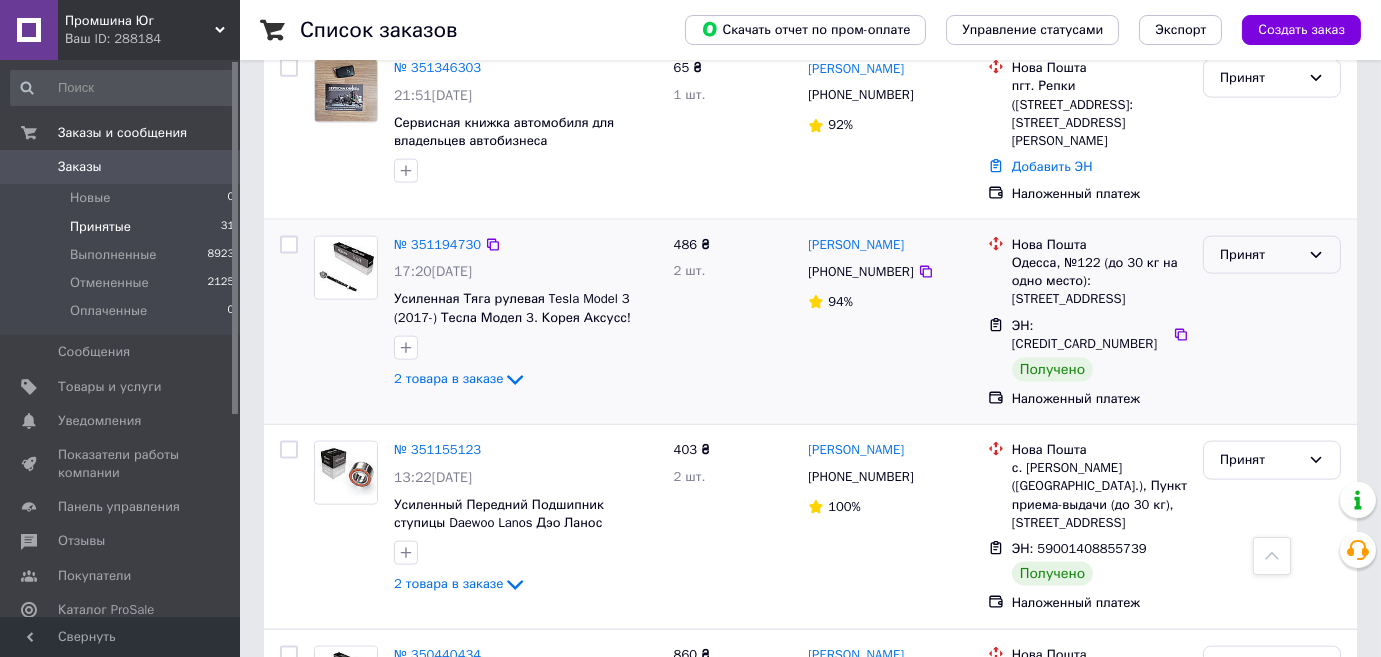 click on "Принят" at bounding box center [1260, 255] 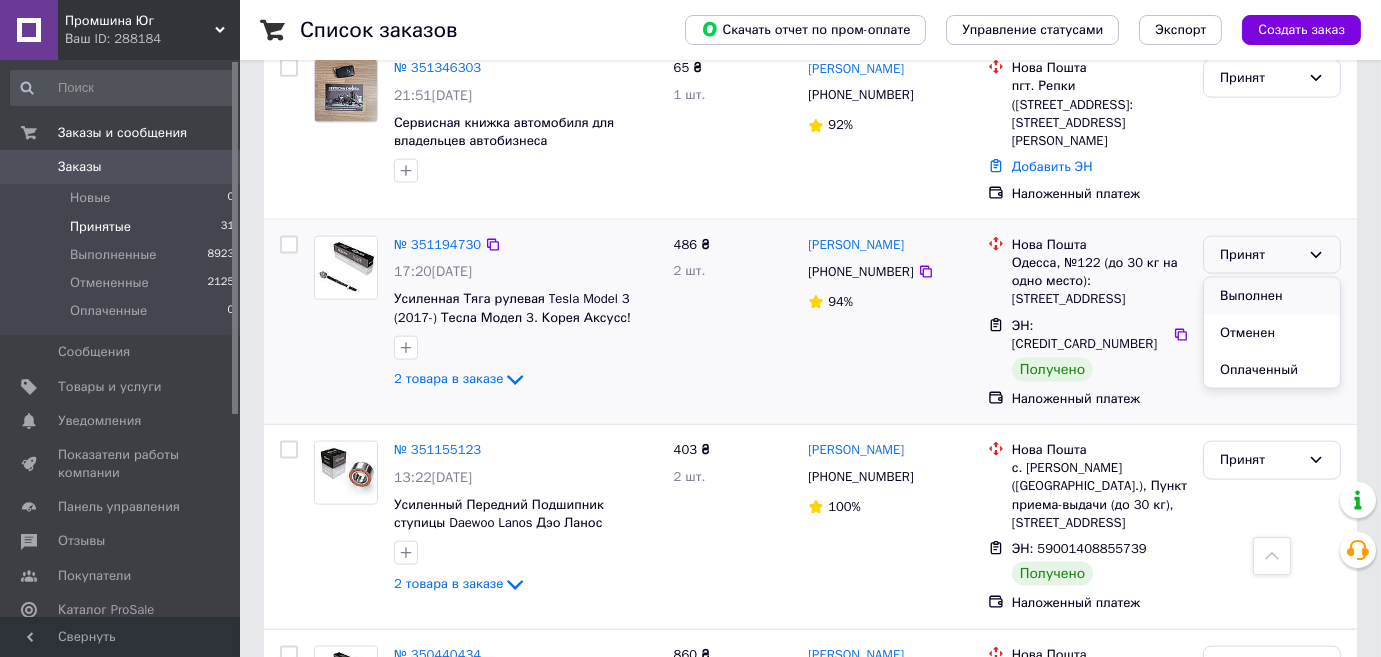 click on "Выполнен" at bounding box center (1272, 296) 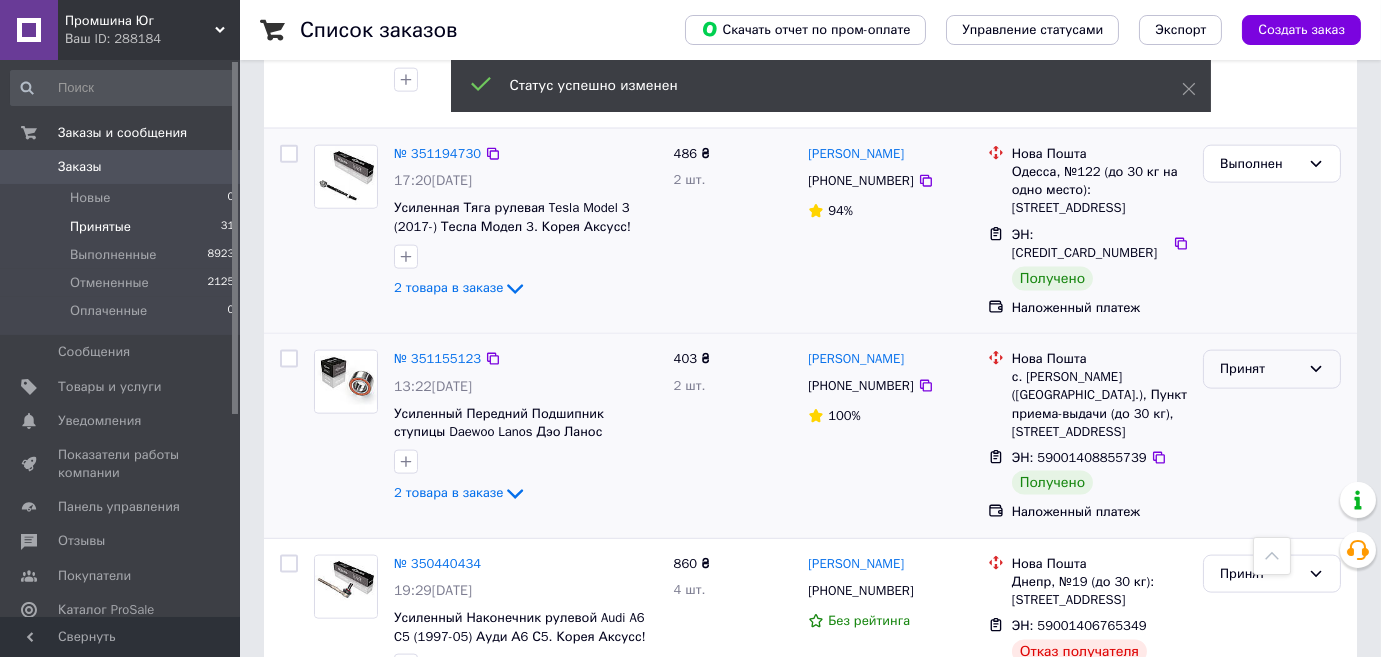 scroll, scrollTop: 5522, scrollLeft: 0, axis: vertical 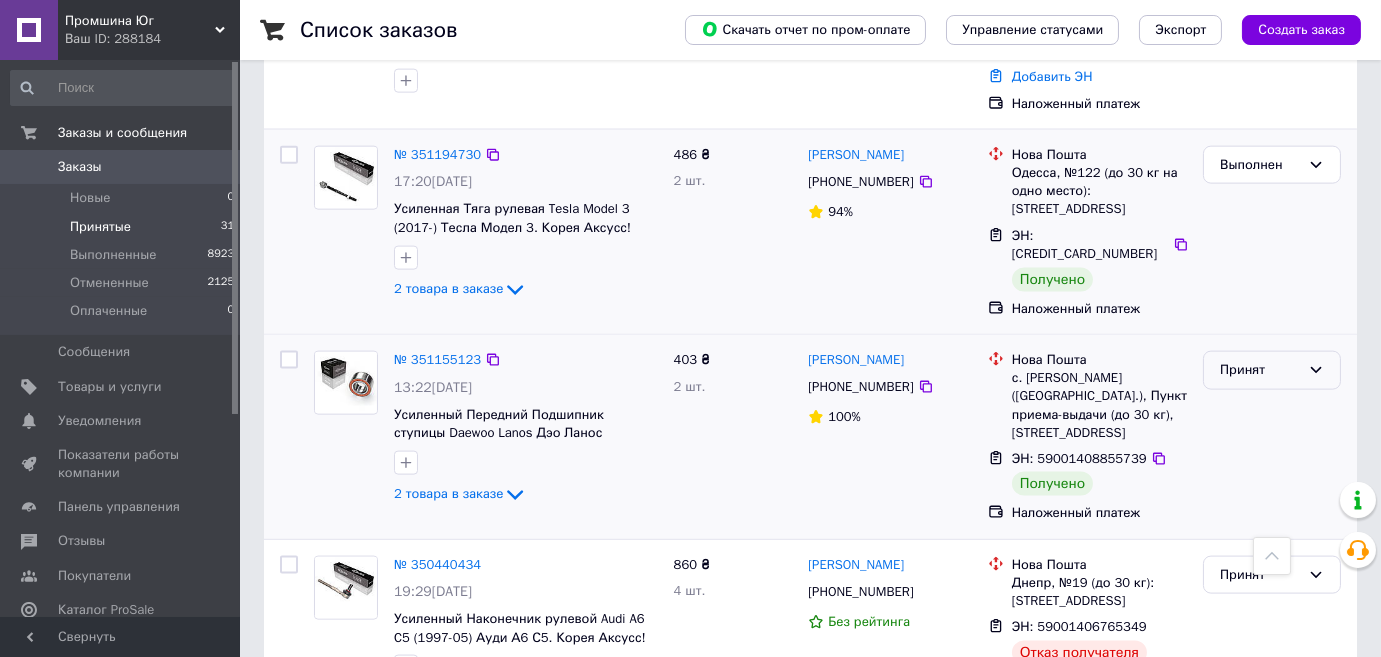 click on "Принят" at bounding box center [1260, 370] 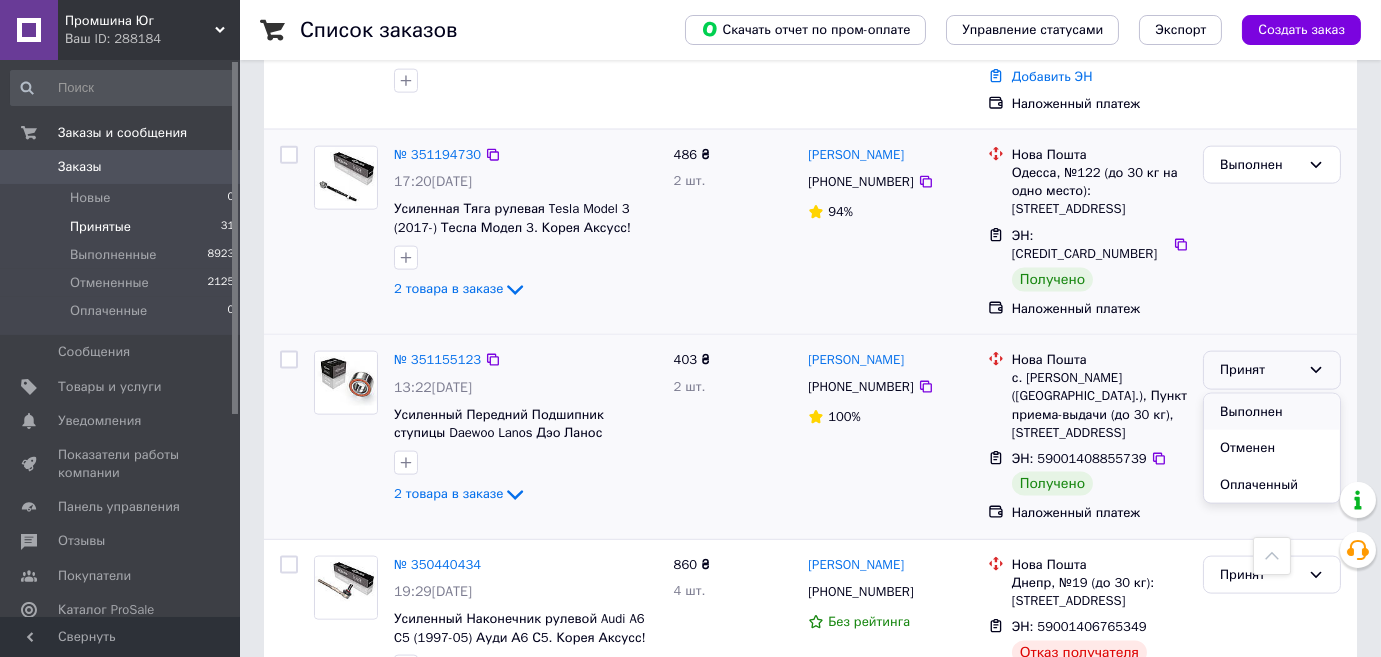 click on "Выполнен" at bounding box center (1272, 412) 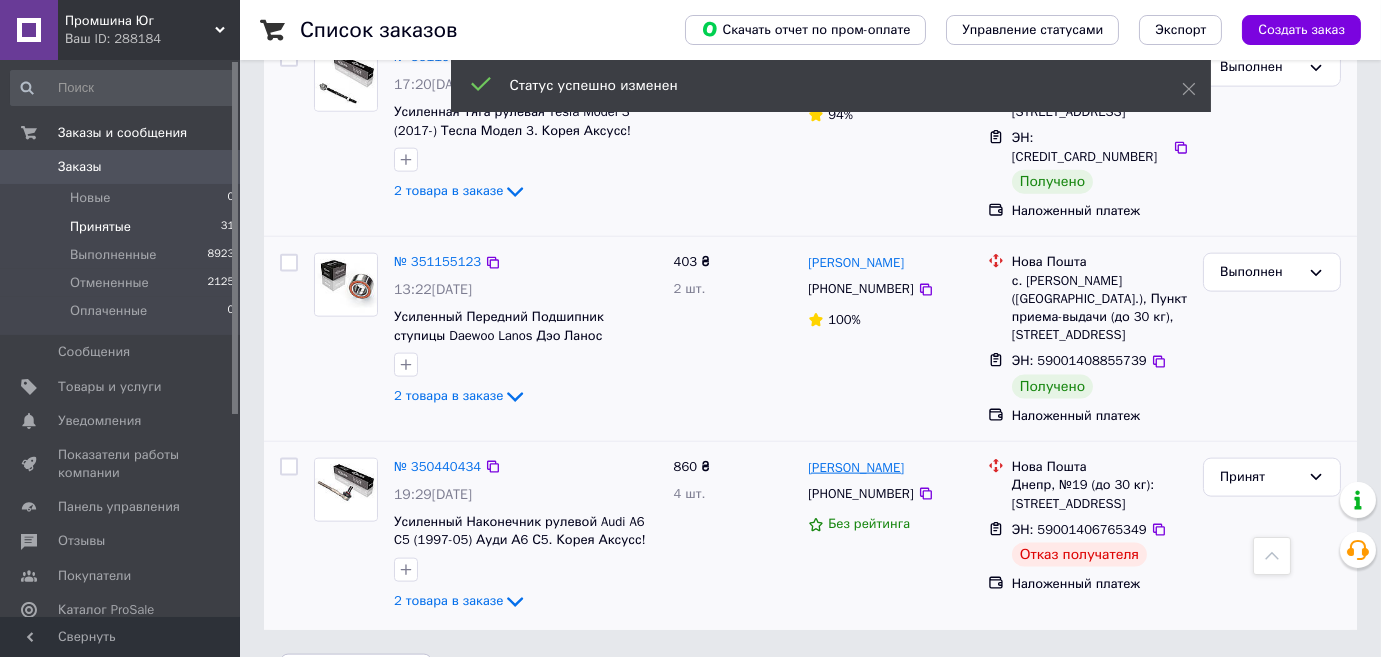 scroll, scrollTop: 5485, scrollLeft: 0, axis: vertical 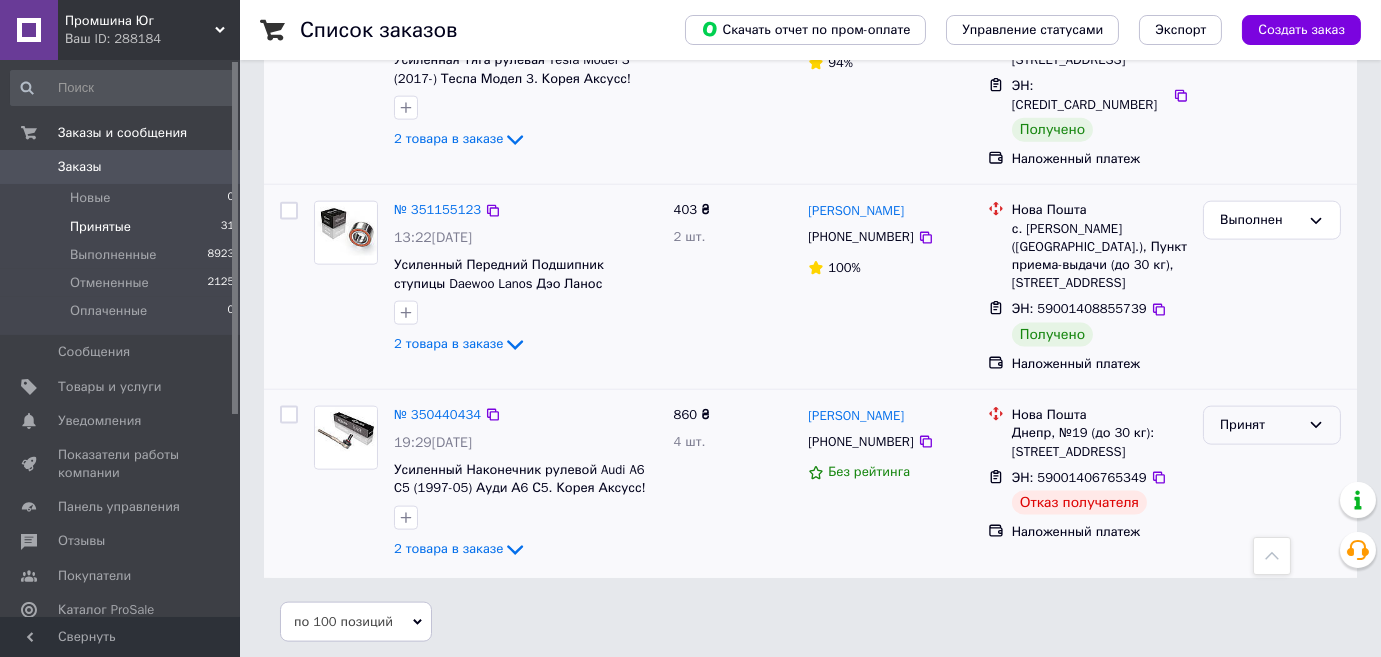 click on "Принят" at bounding box center [1260, 425] 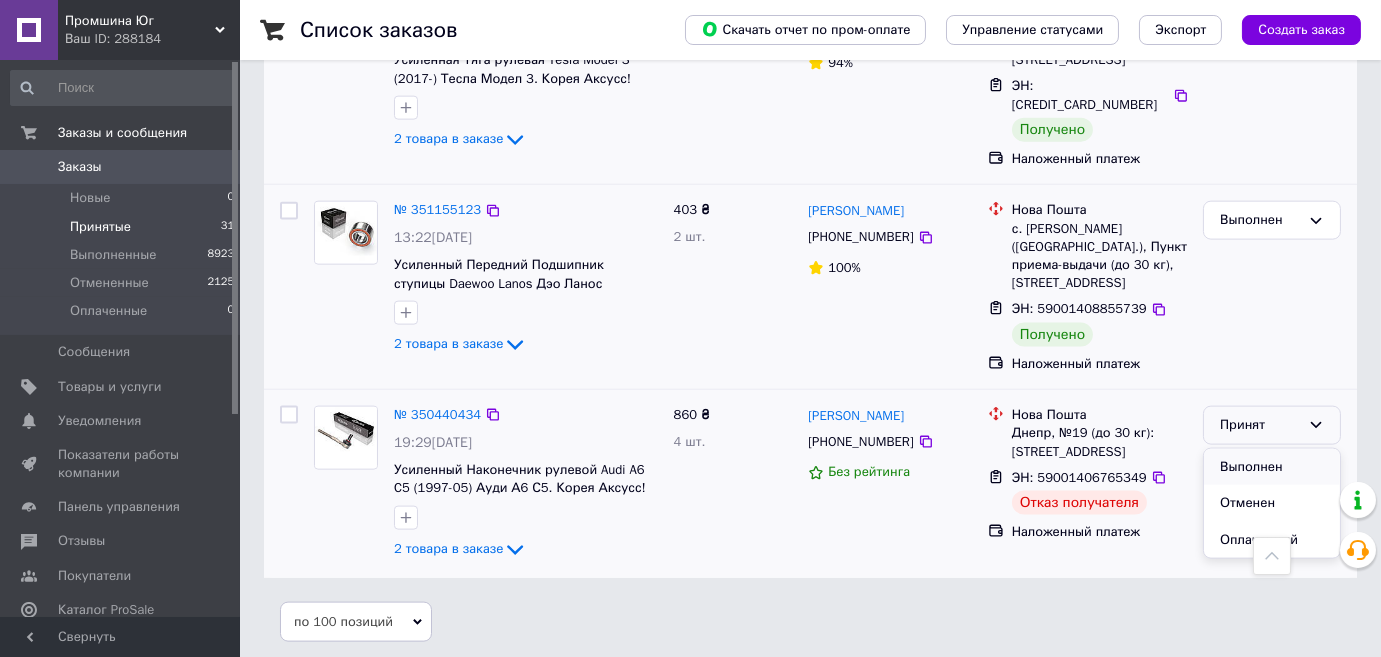 click on "Выполнен" at bounding box center [1272, 467] 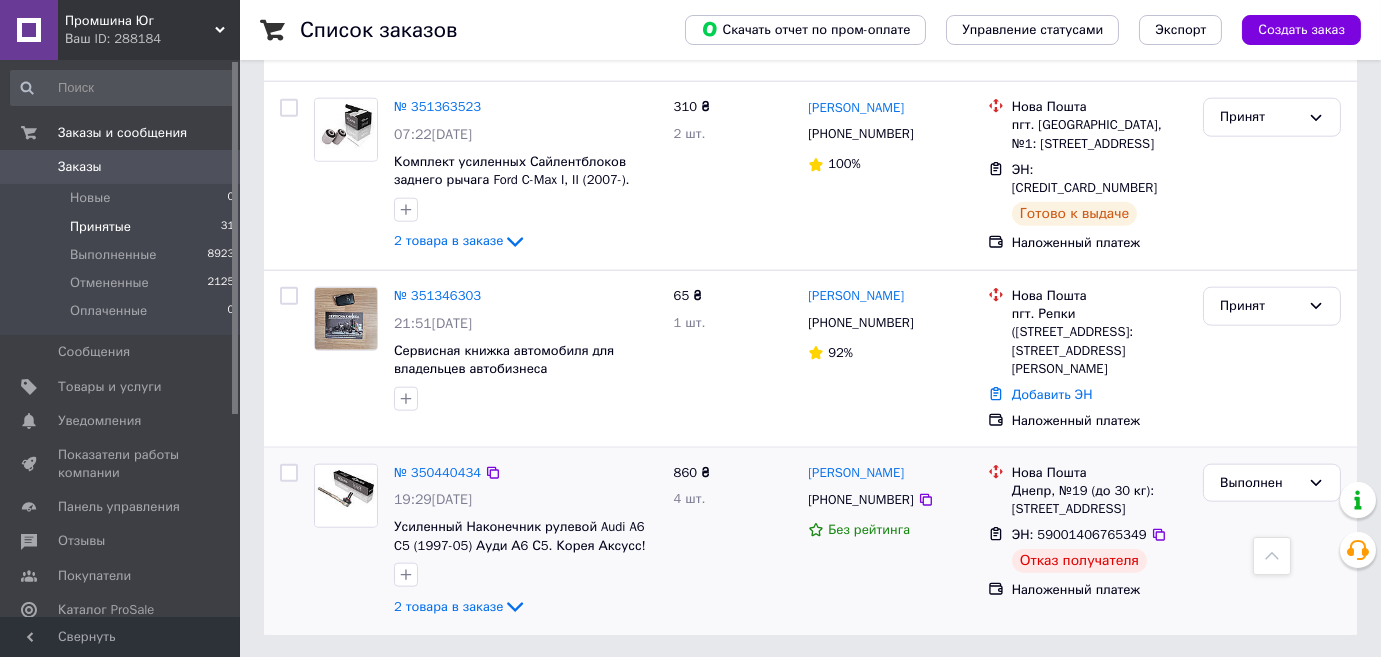 scroll, scrollTop: 4797, scrollLeft: 0, axis: vertical 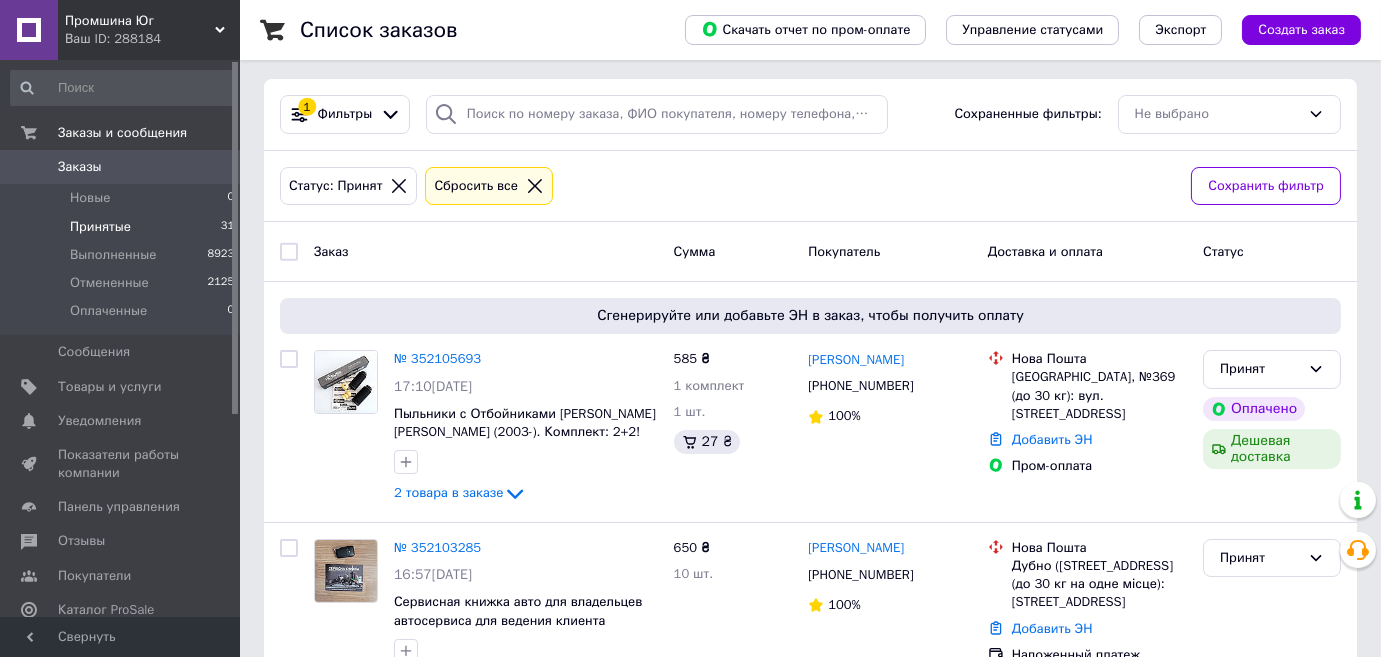 click on "Промшина Юг" at bounding box center [140, 21] 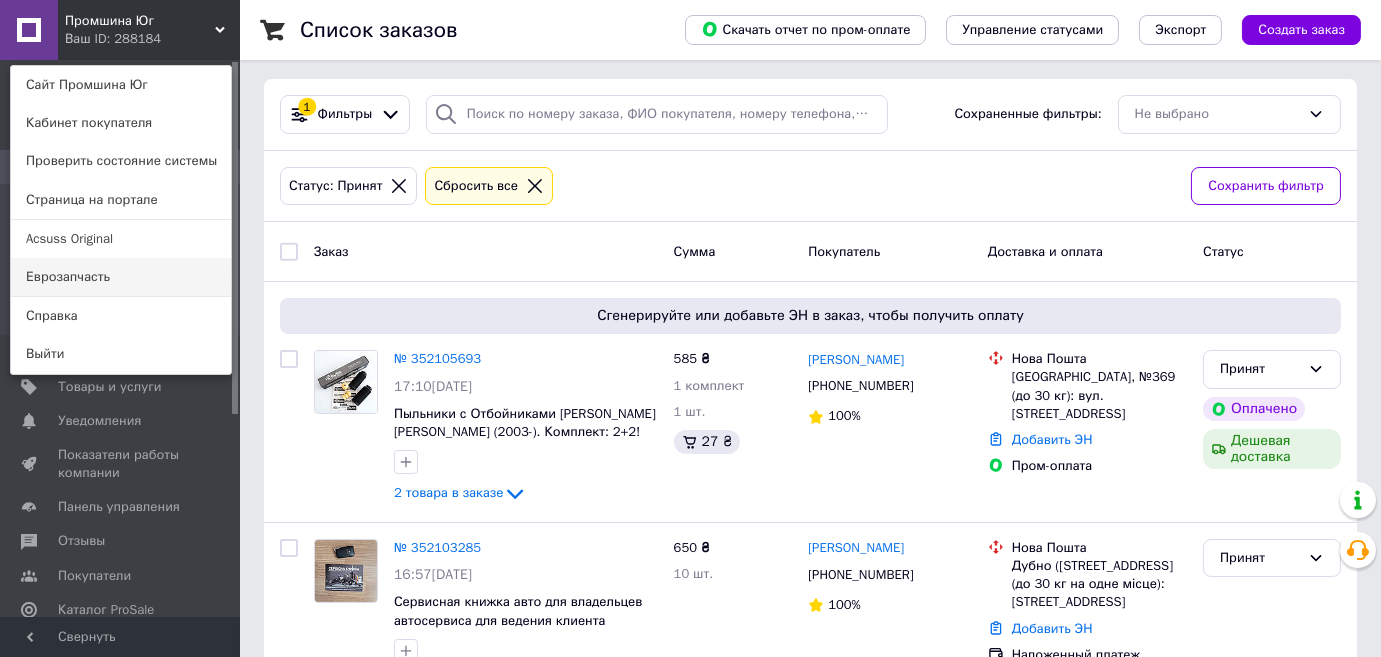 click on "Еврозапчасть" at bounding box center (121, 277) 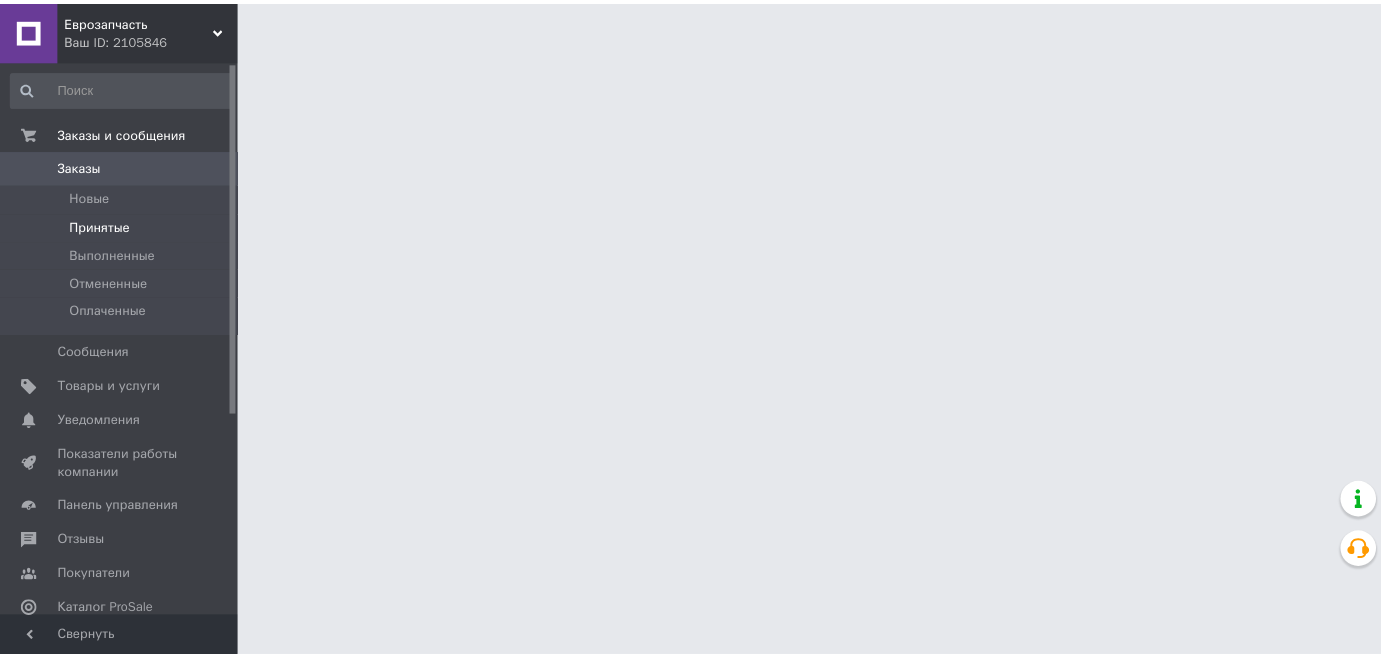 scroll, scrollTop: 0, scrollLeft: 0, axis: both 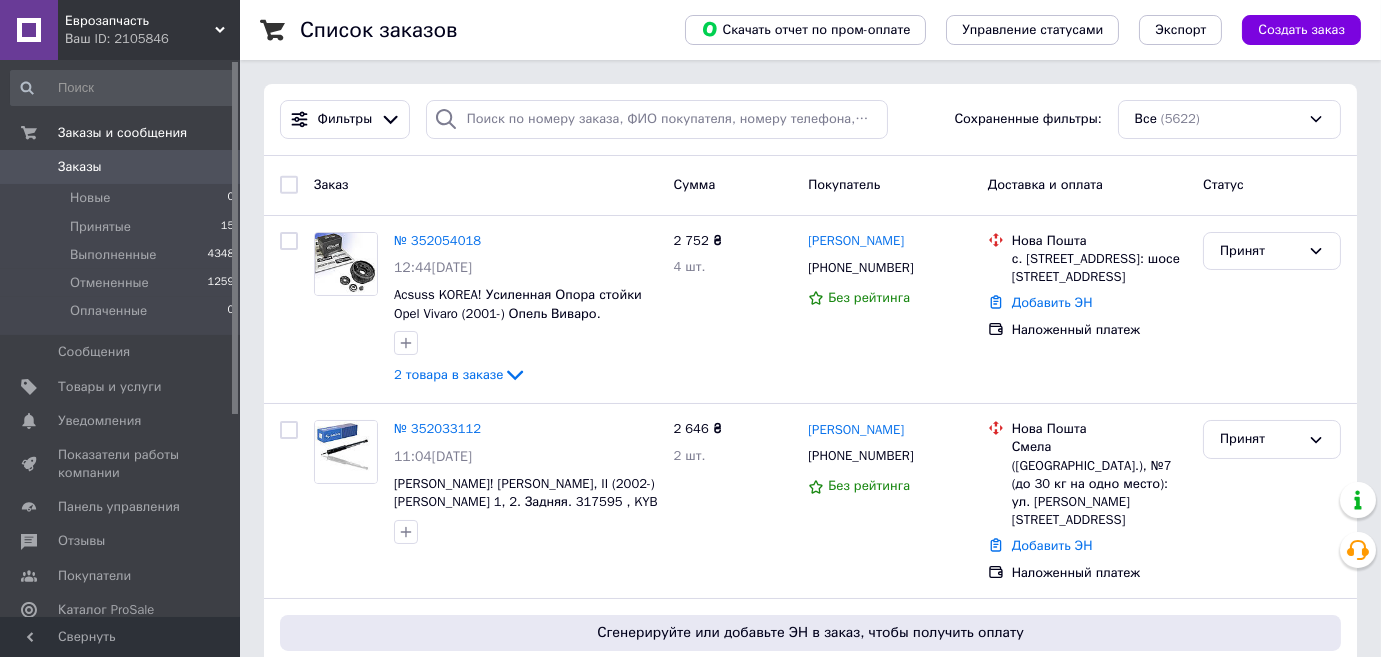 click on "Ваш ID: 2105846" at bounding box center [152, 39] 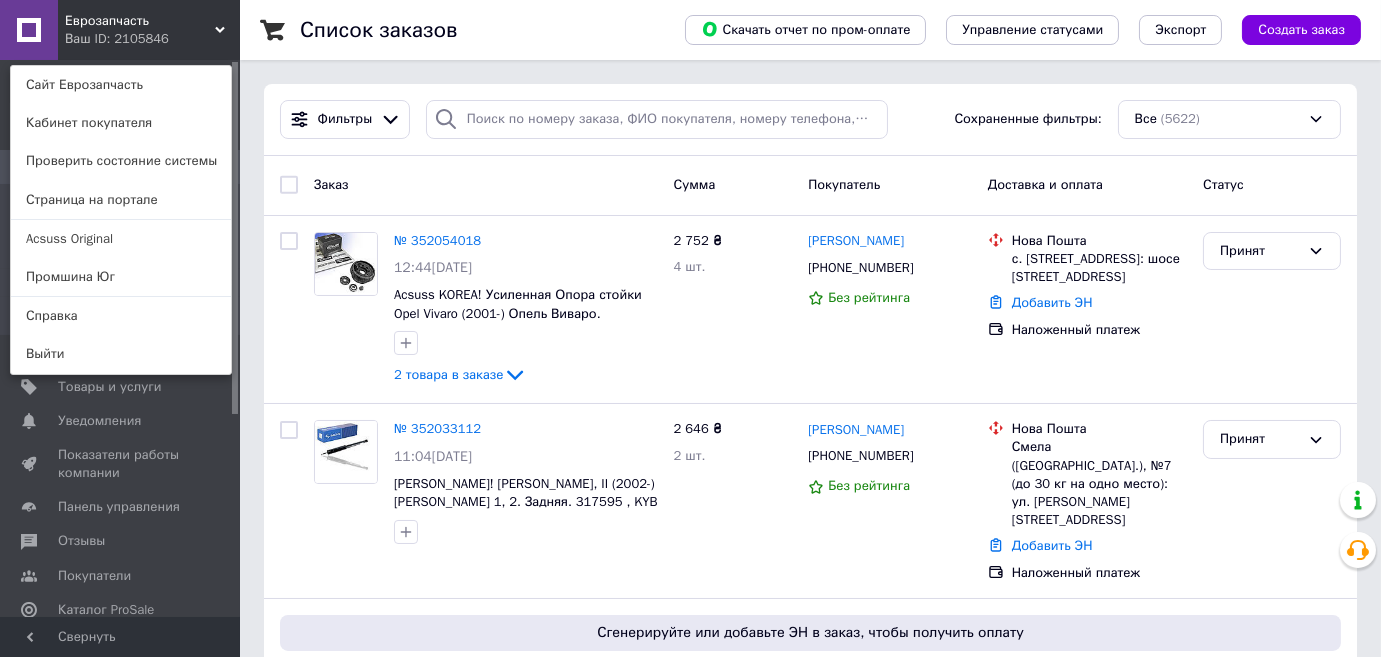 click on "Acsuss Original" at bounding box center (121, 239) 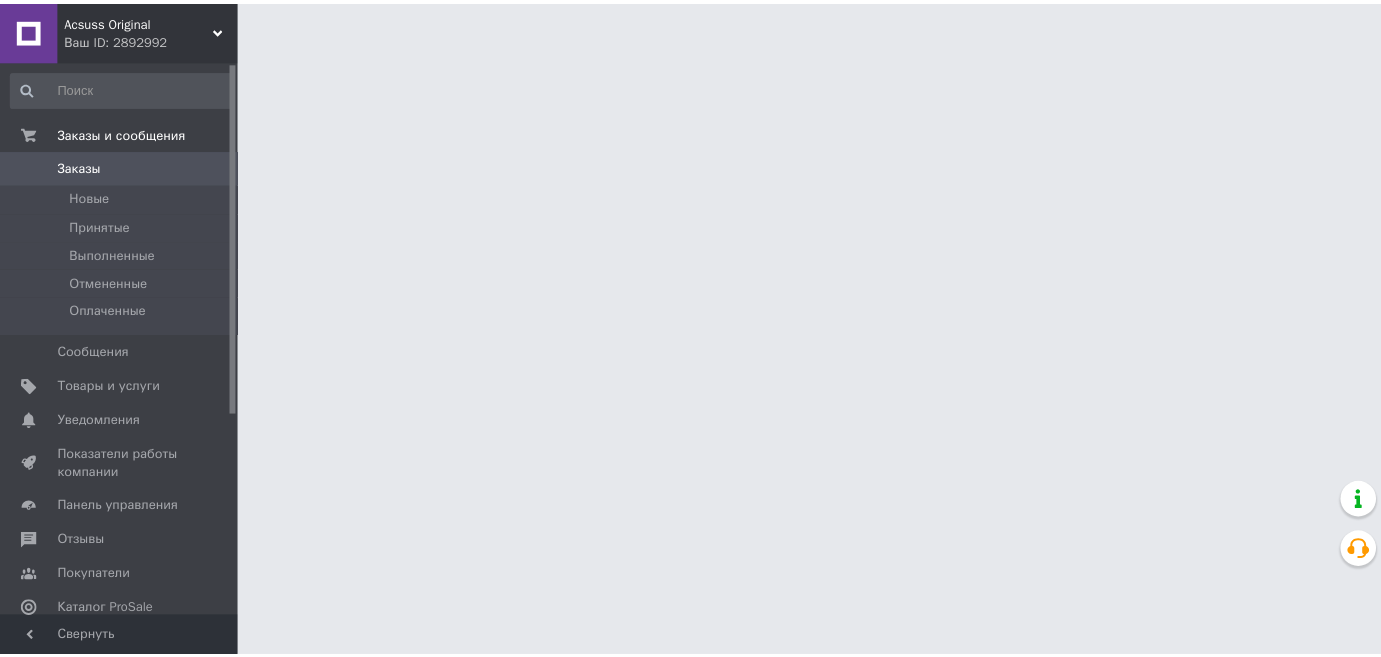 scroll, scrollTop: 0, scrollLeft: 0, axis: both 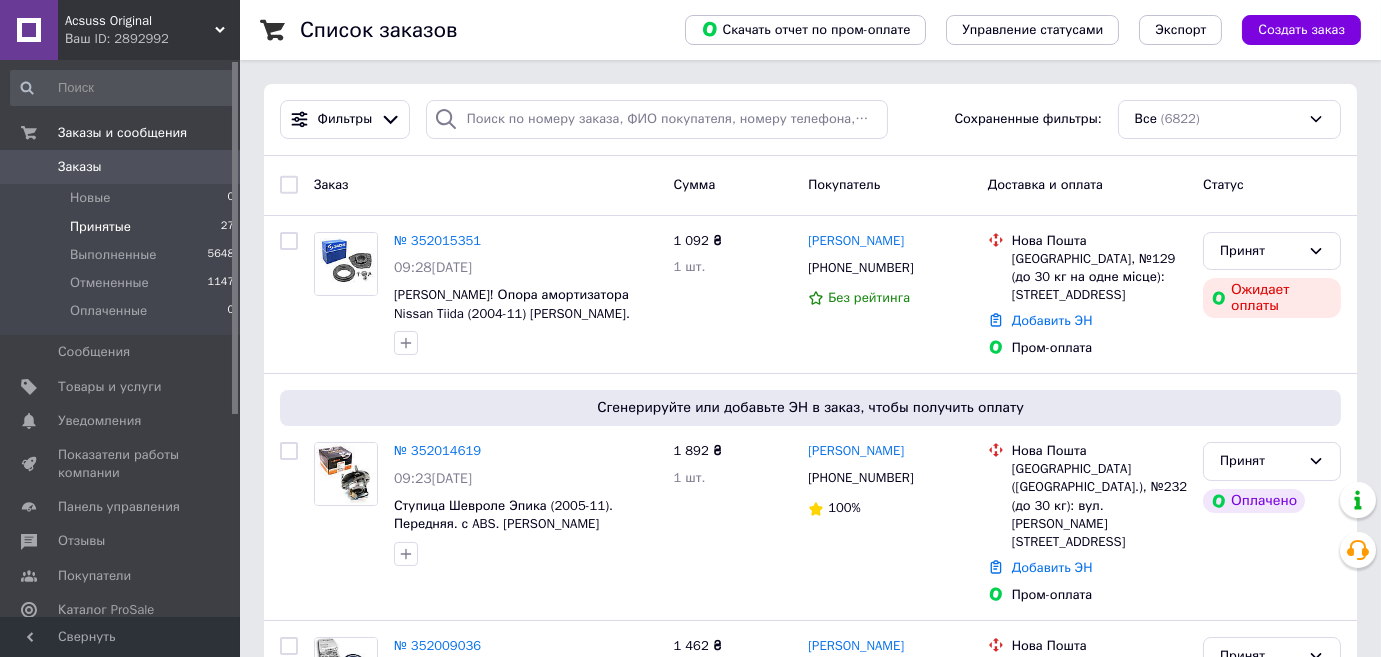 click on "Принятые" at bounding box center [100, 227] 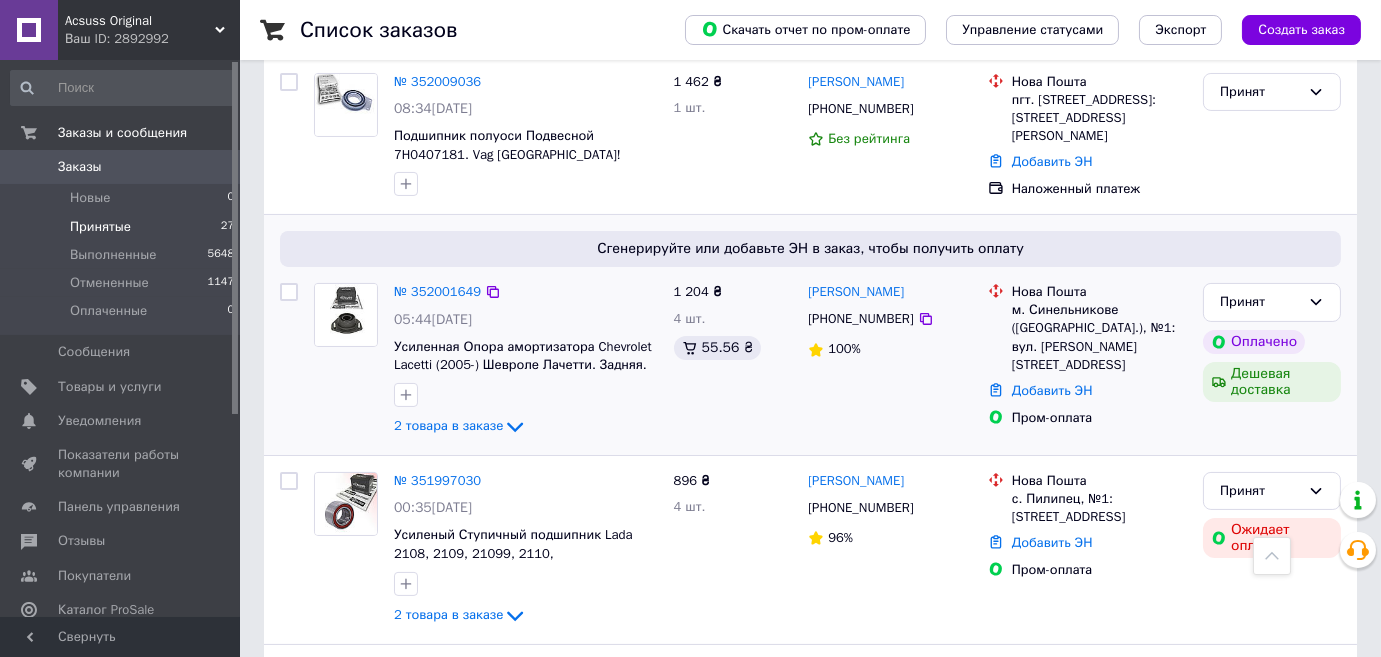 scroll, scrollTop: 727, scrollLeft: 0, axis: vertical 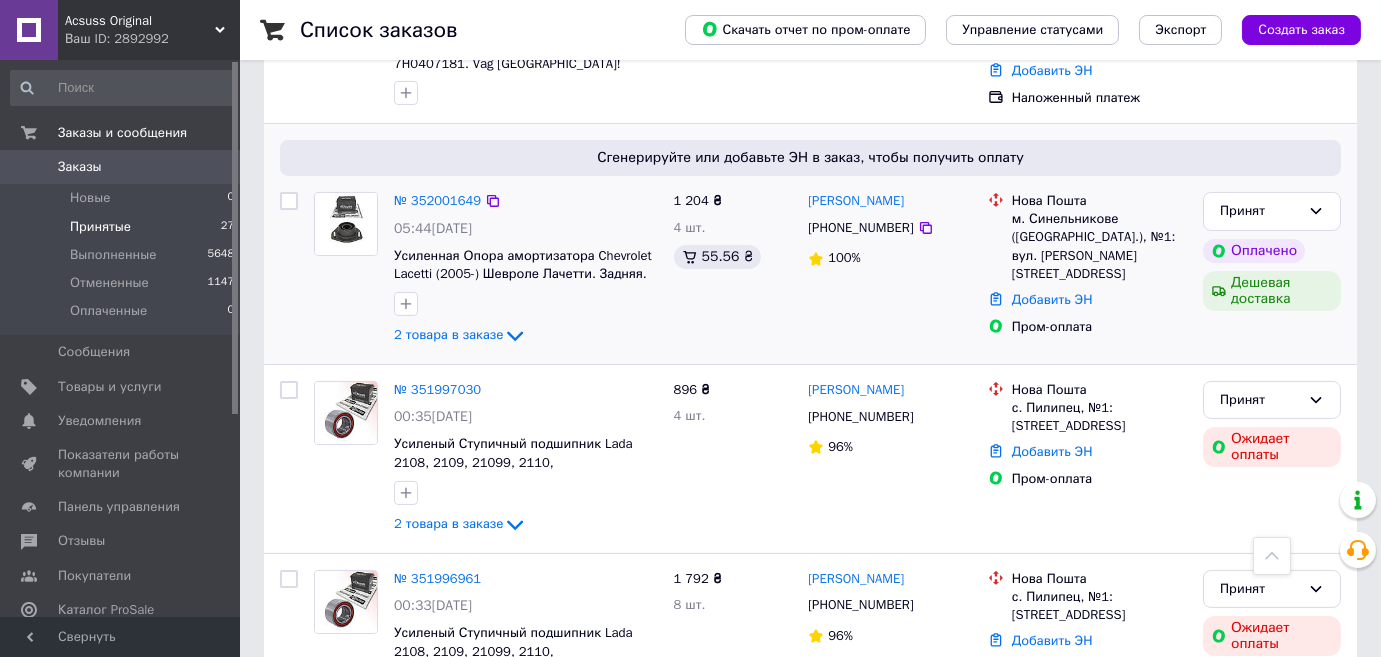 click on "+380969091025" at bounding box center [860, 228] 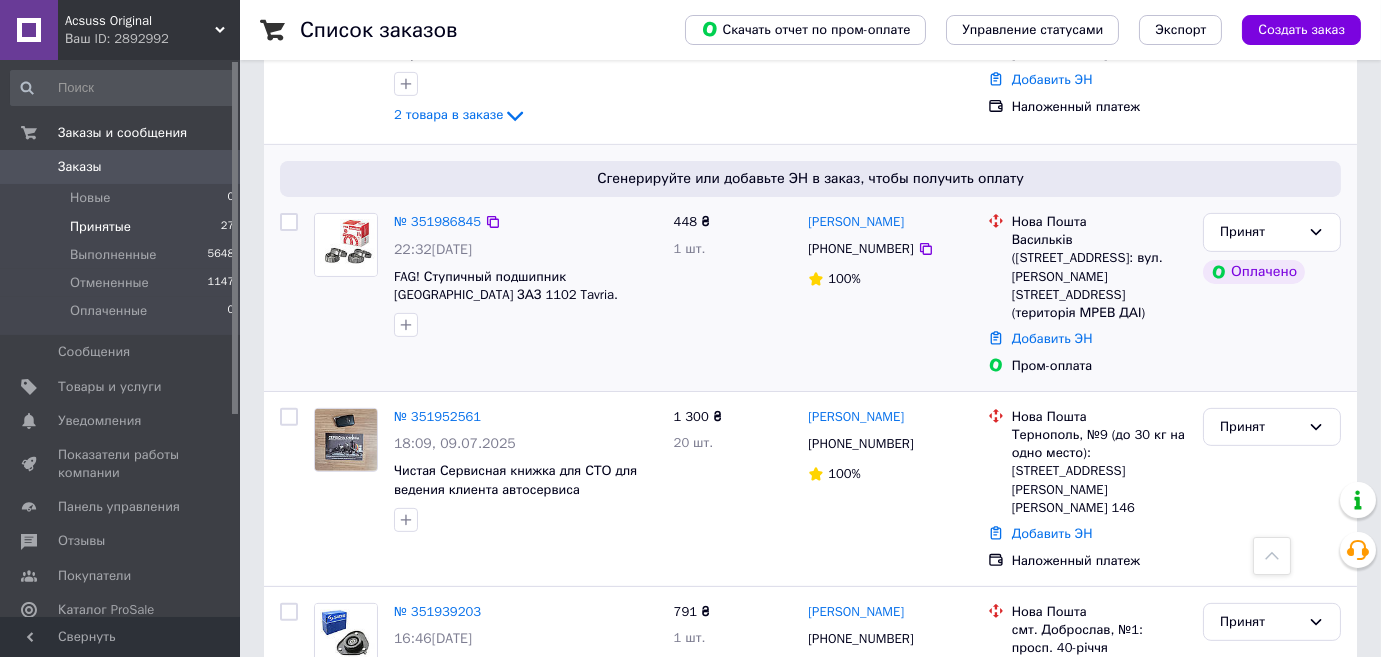 scroll, scrollTop: 1545, scrollLeft: 0, axis: vertical 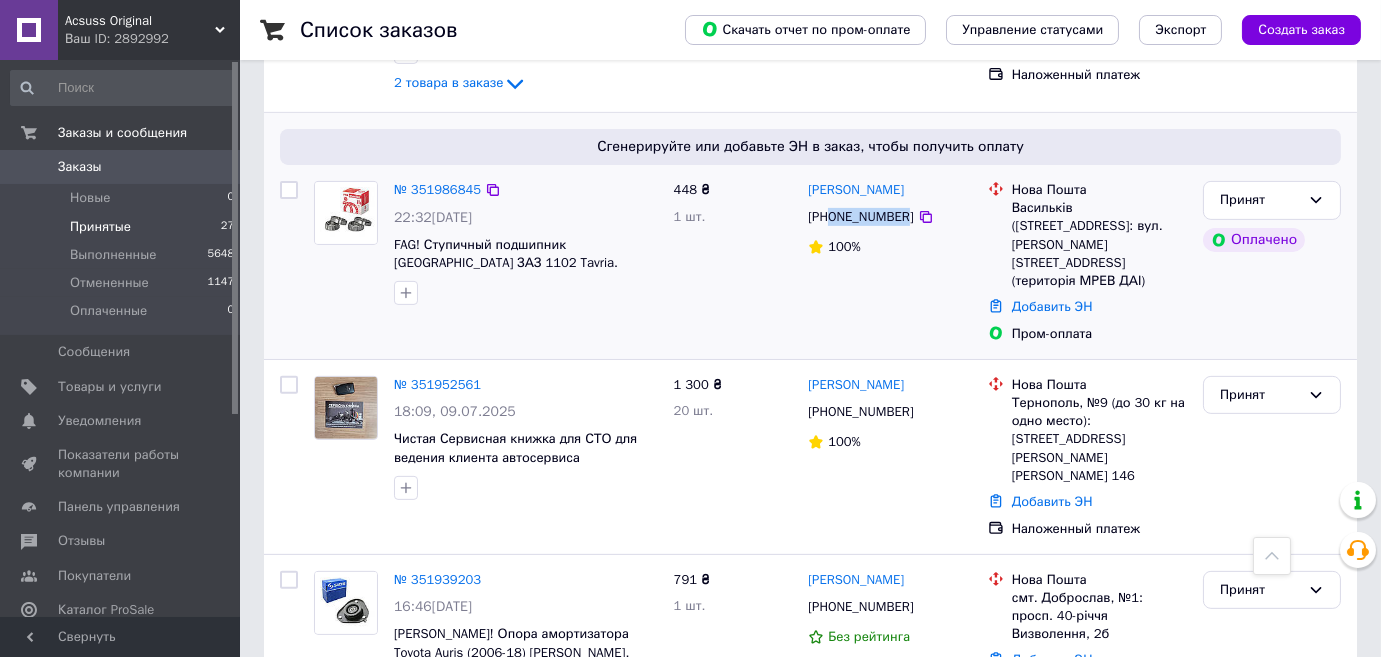 drag, startPoint x: 834, startPoint y: 203, endPoint x: 909, endPoint y: 212, distance: 75.53807 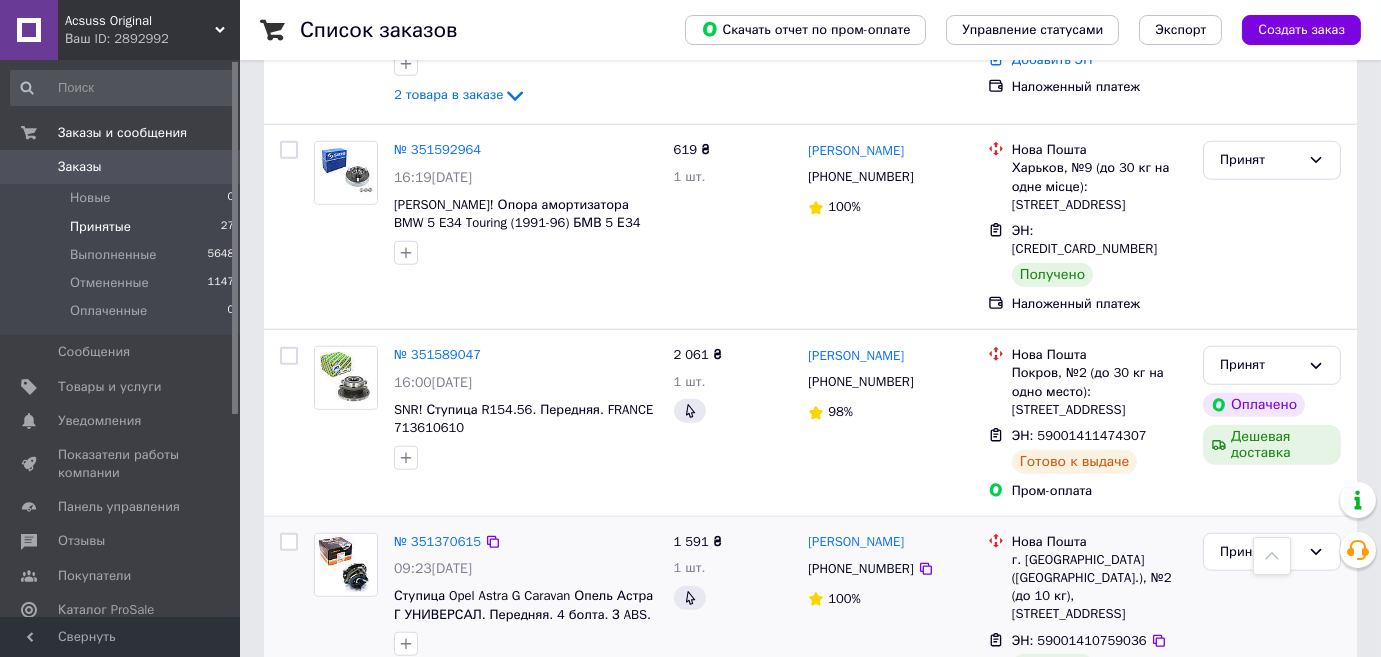 scroll, scrollTop: 3732, scrollLeft: 0, axis: vertical 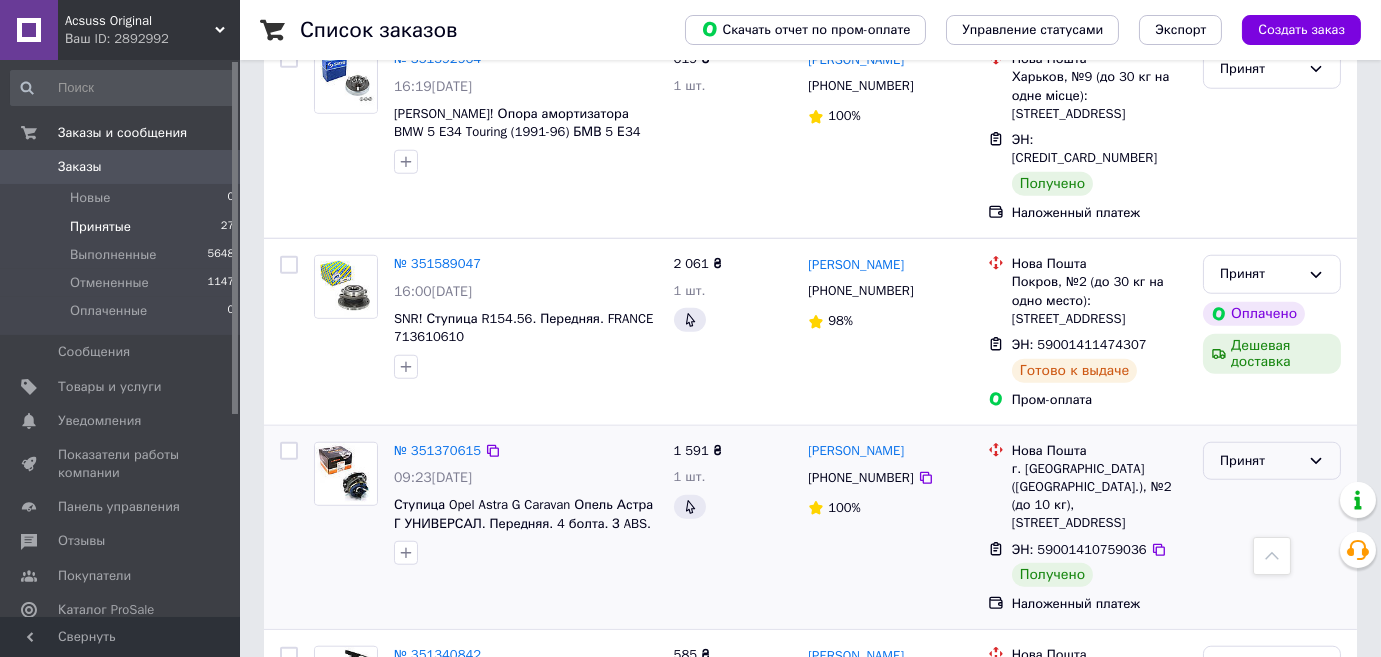 click on "Принят" at bounding box center [1260, 461] 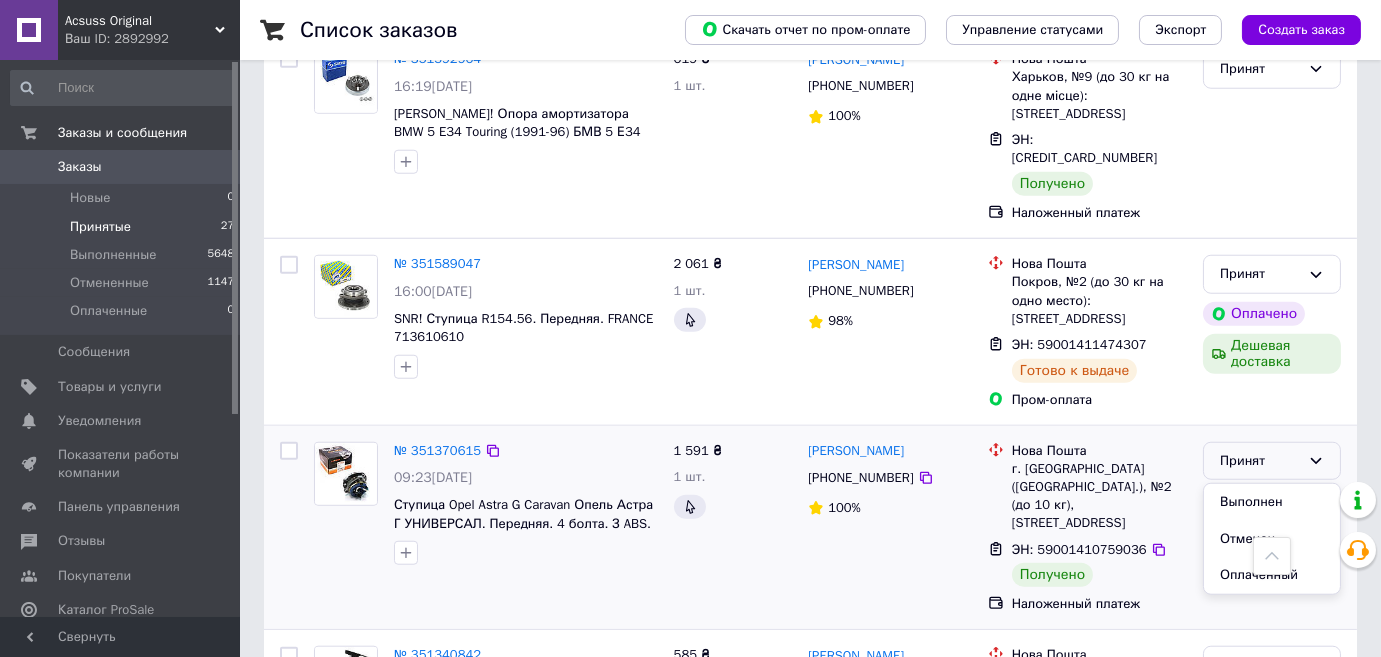 click on "Выполнен" at bounding box center [1272, 502] 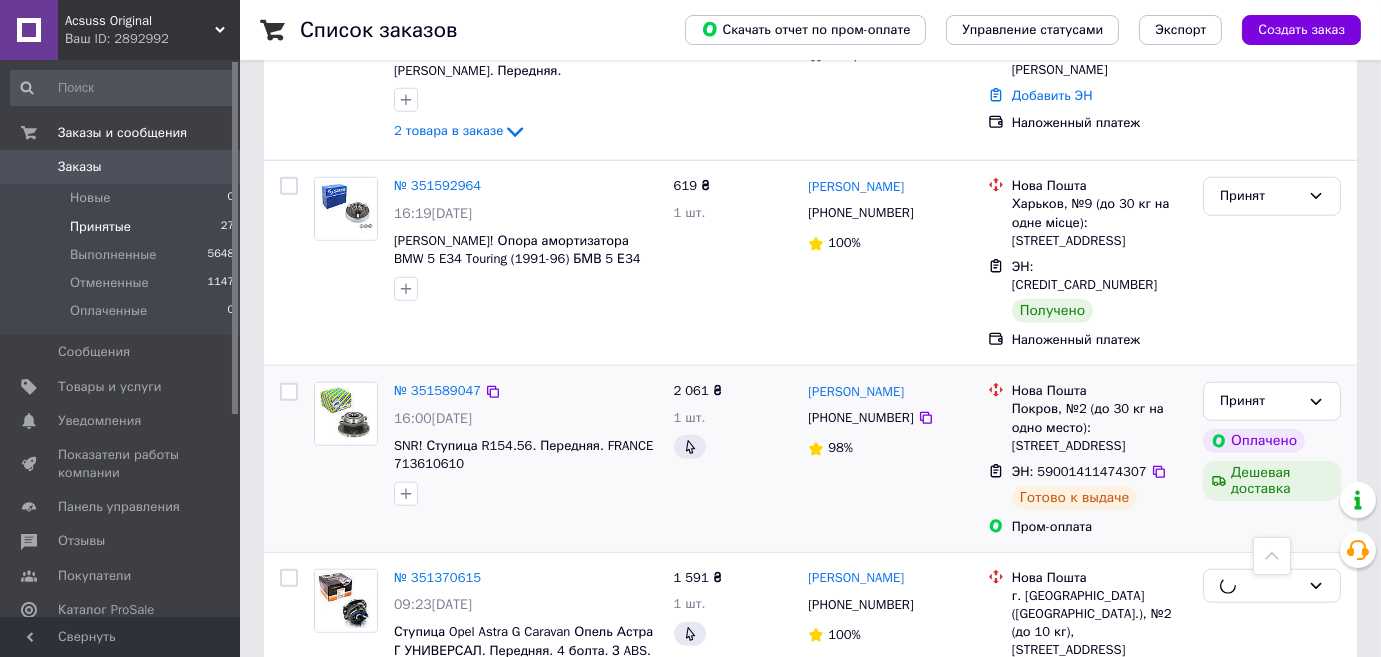 scroll, scrollTop: 3550, scrollLeft: 0, axis: vertical 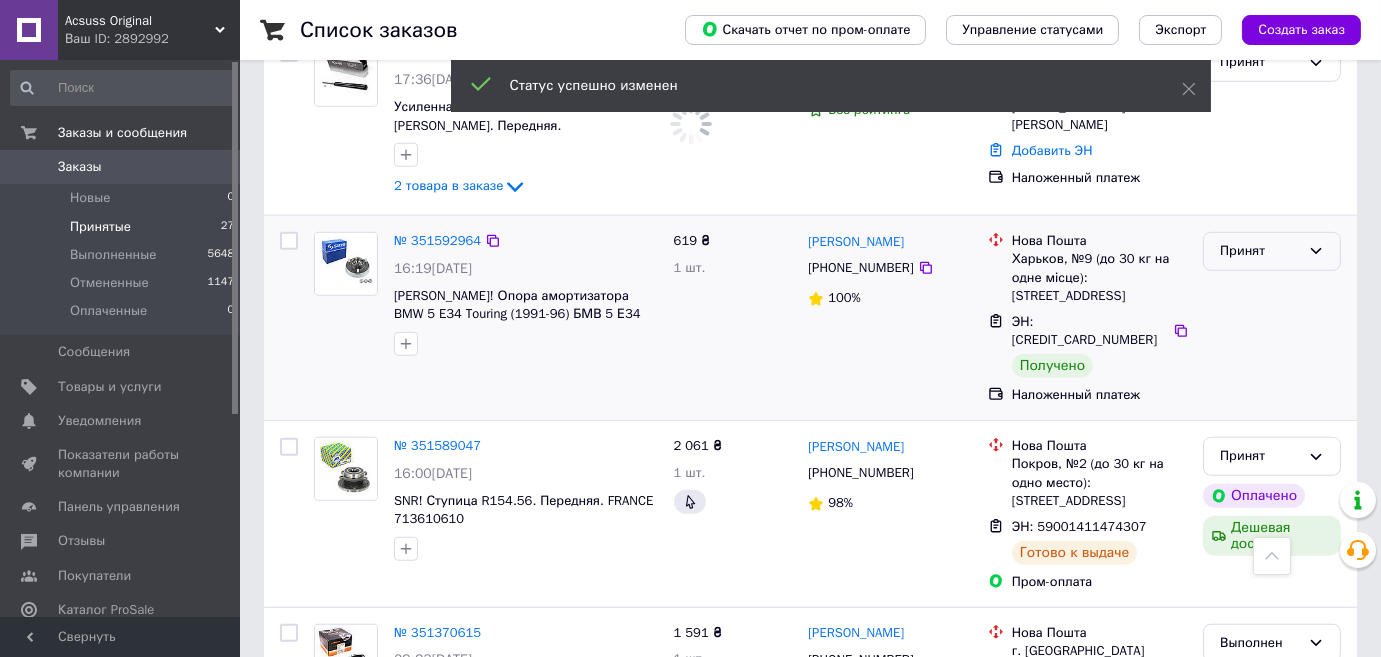click on "Принят" at bounding box center (1260, 251) 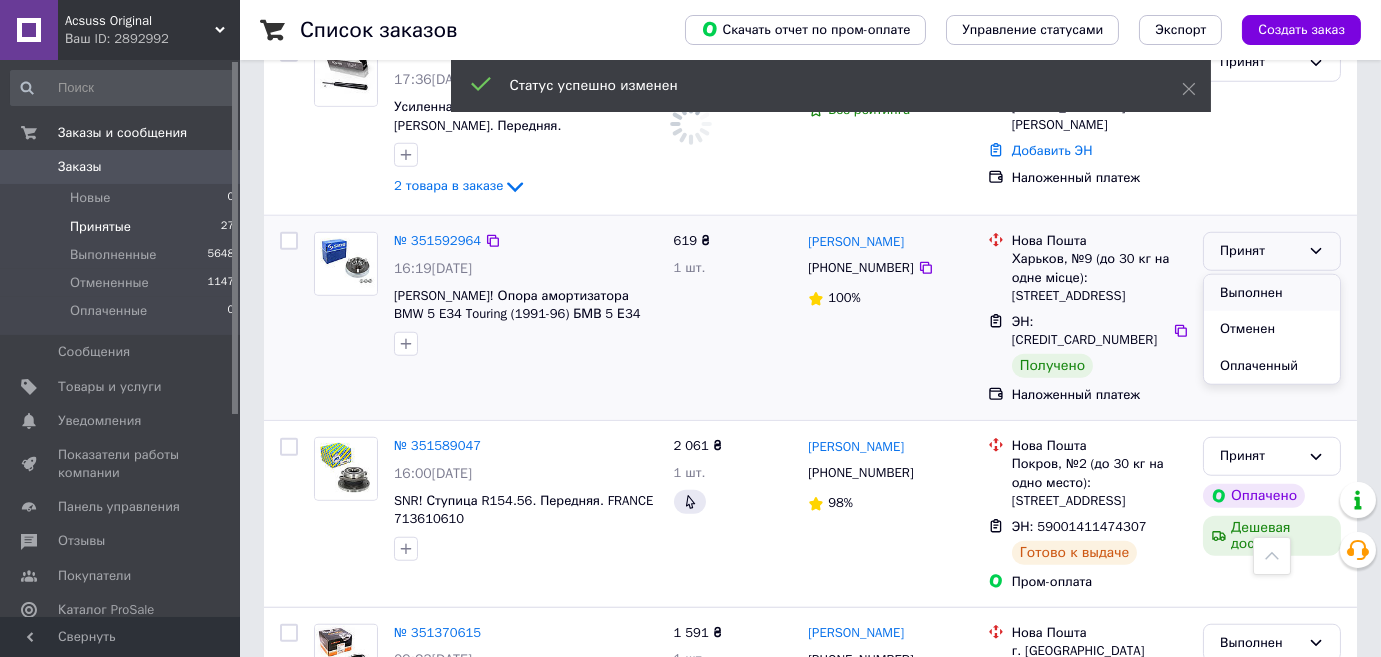 click on "Выполнен" at bounding box center [1272, 293] 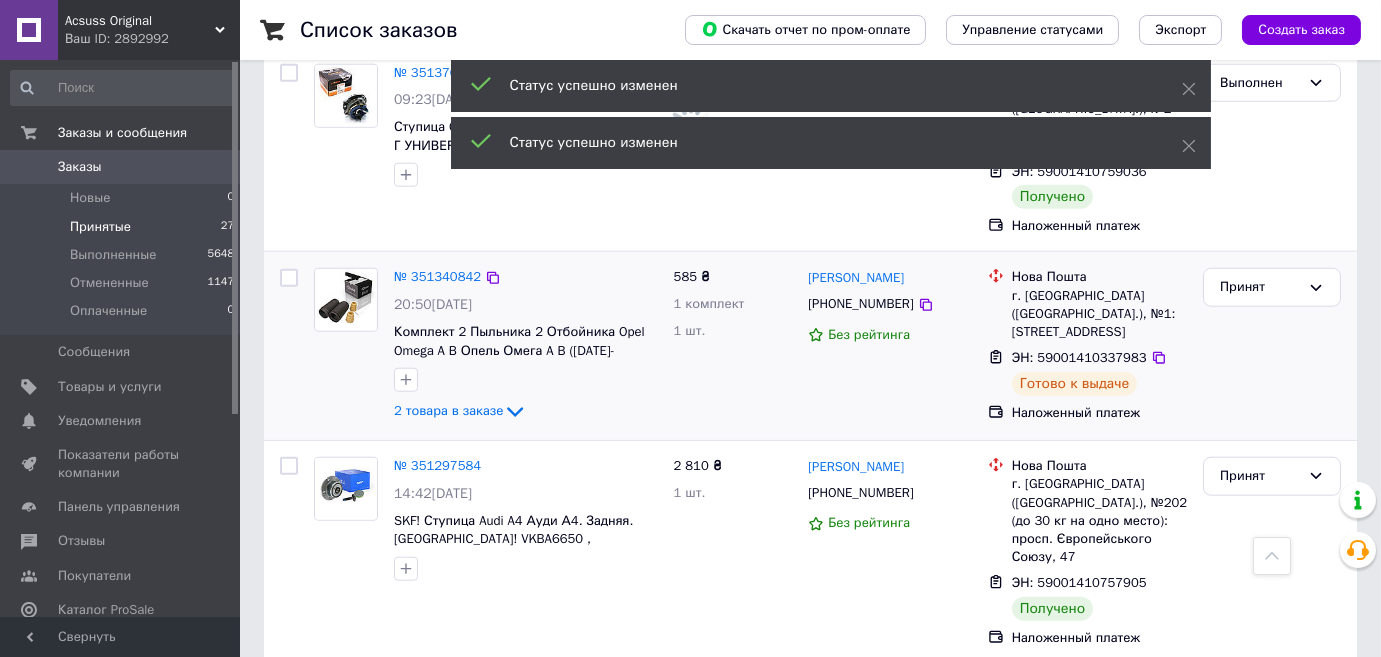 scroll, scrollTop: 4186, scrollLeft: 0, axis: vertical 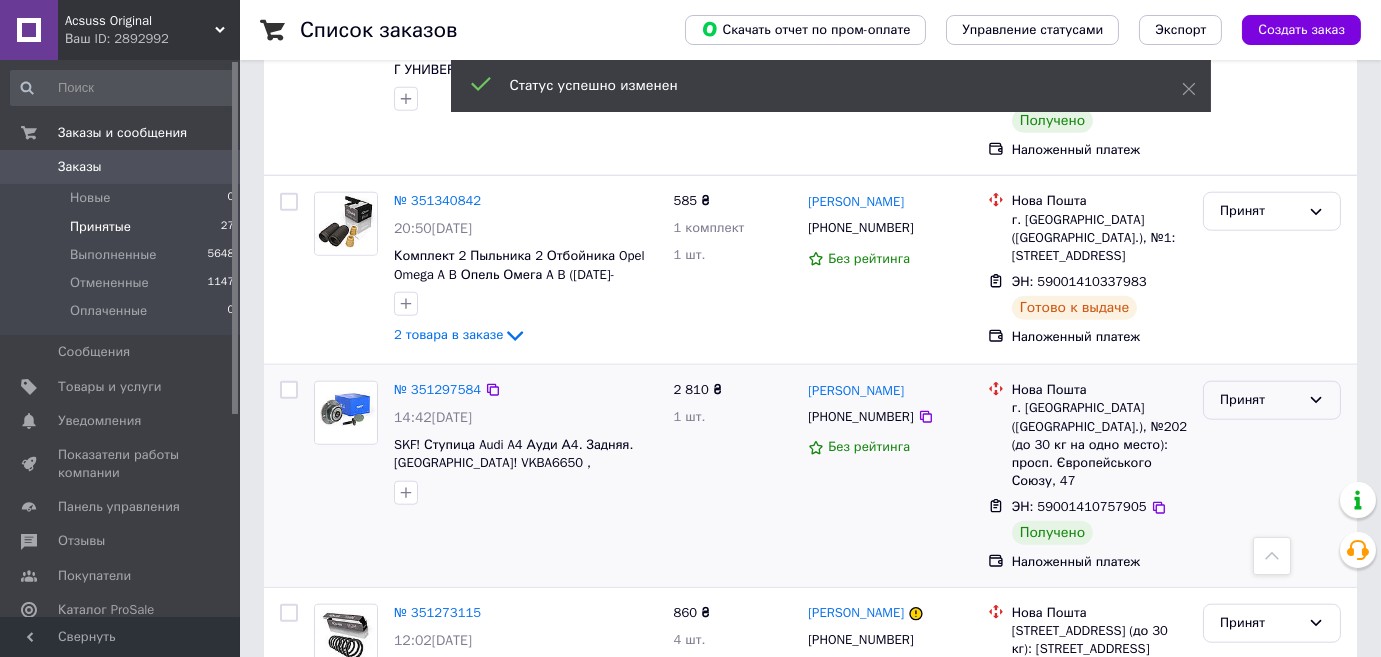 click on "Принят" at bounding box center (1260, 400) 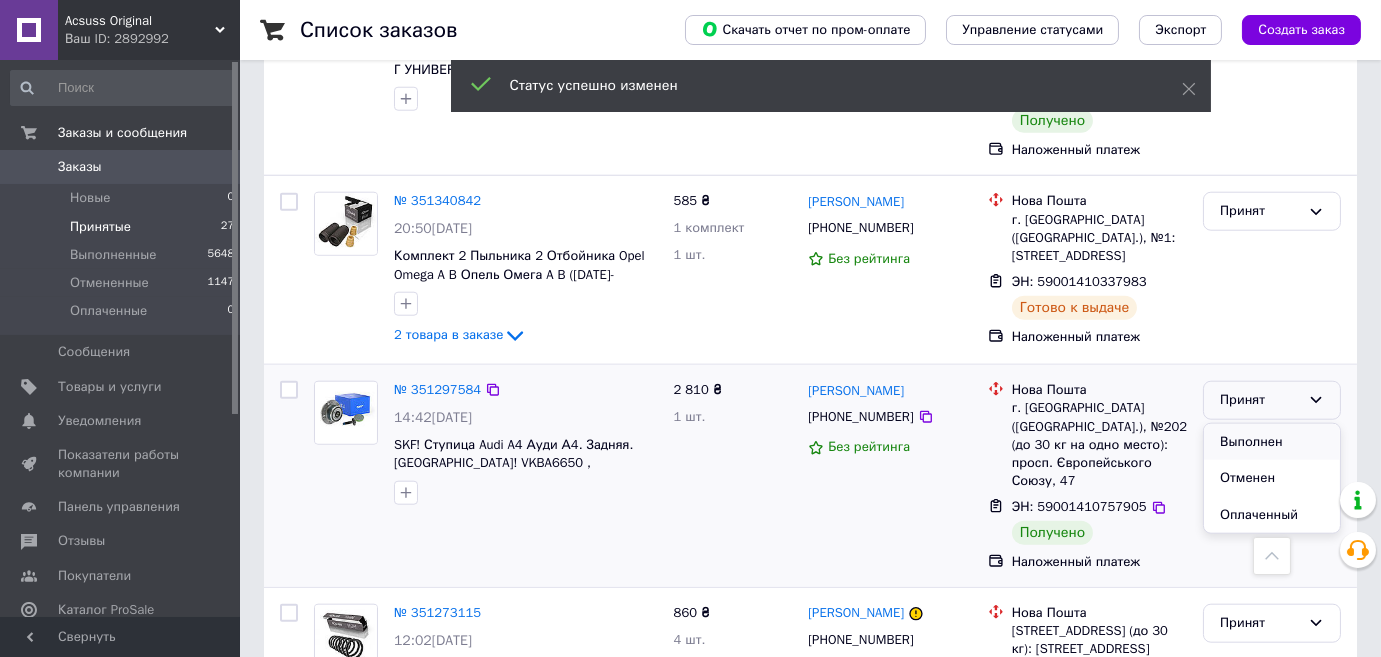 click on "Выполнен" at bounding box center (1272, 442) 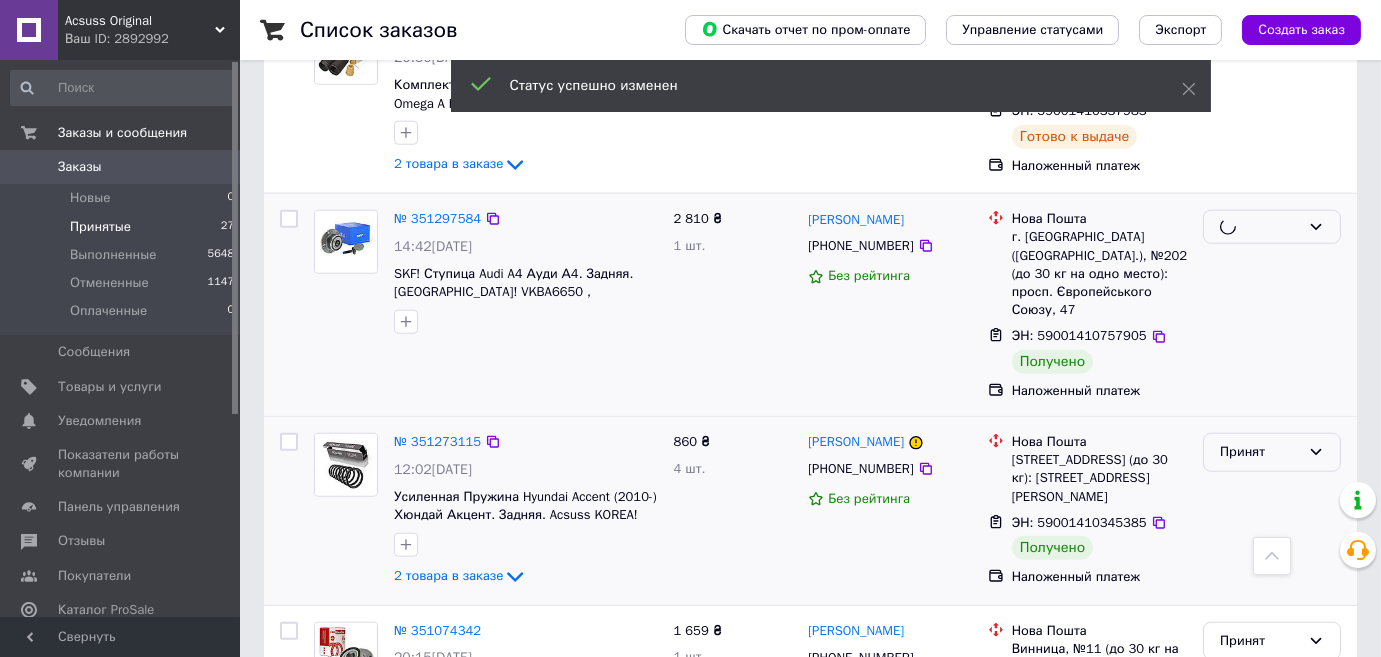 scroll, scrollTop: 4368, scrollLeft: 0, axis: vertical 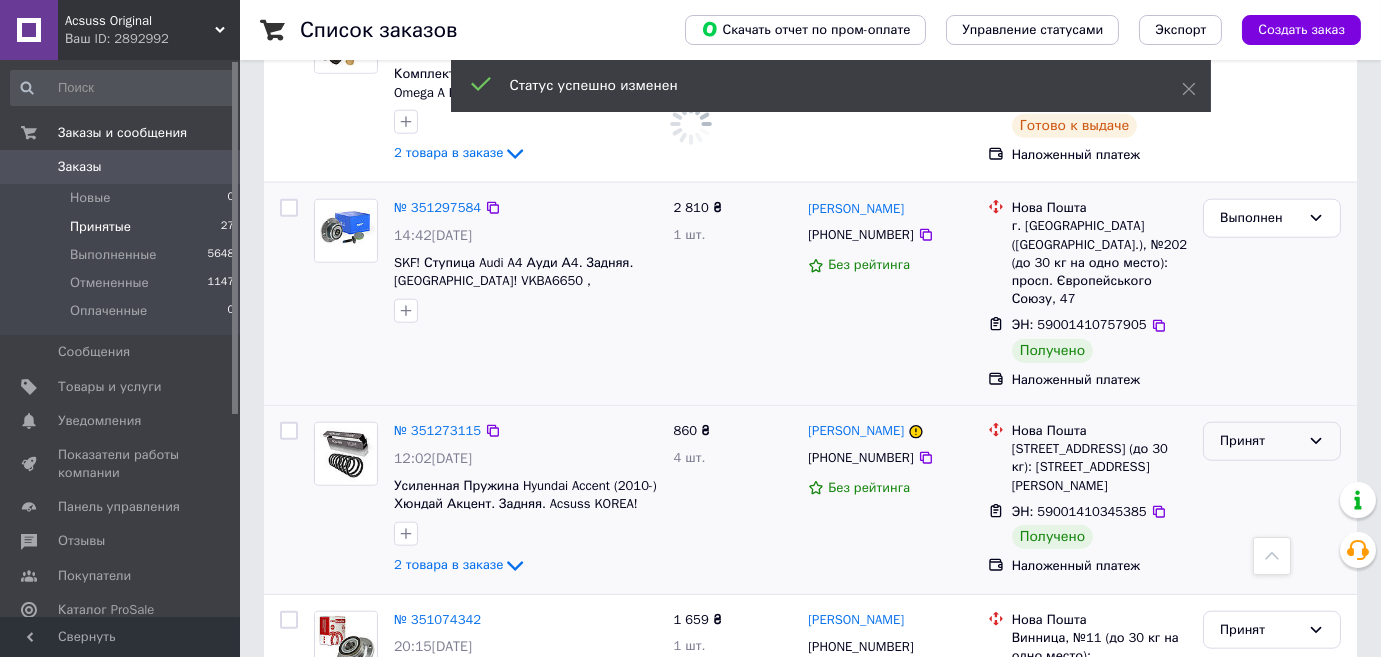 click on "Принят" at bounding box center (1260, 441) 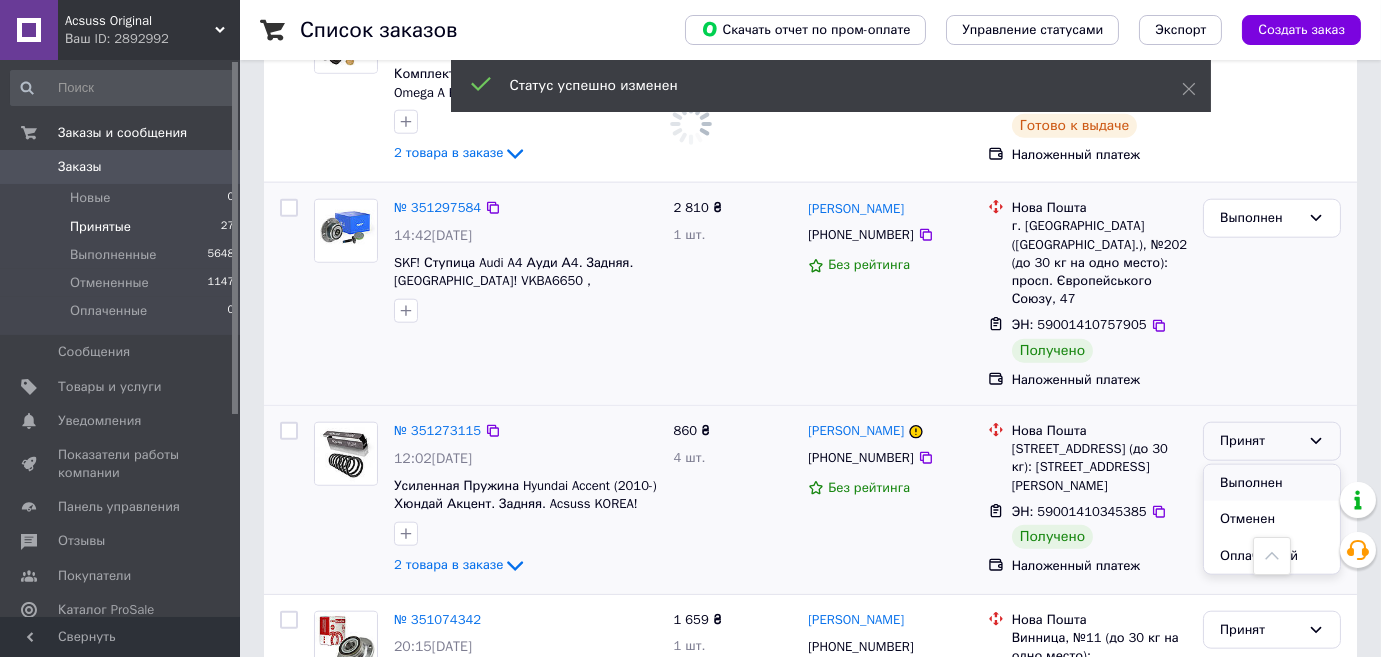 click on "Выполнен" at bounding box center [1272, 483] 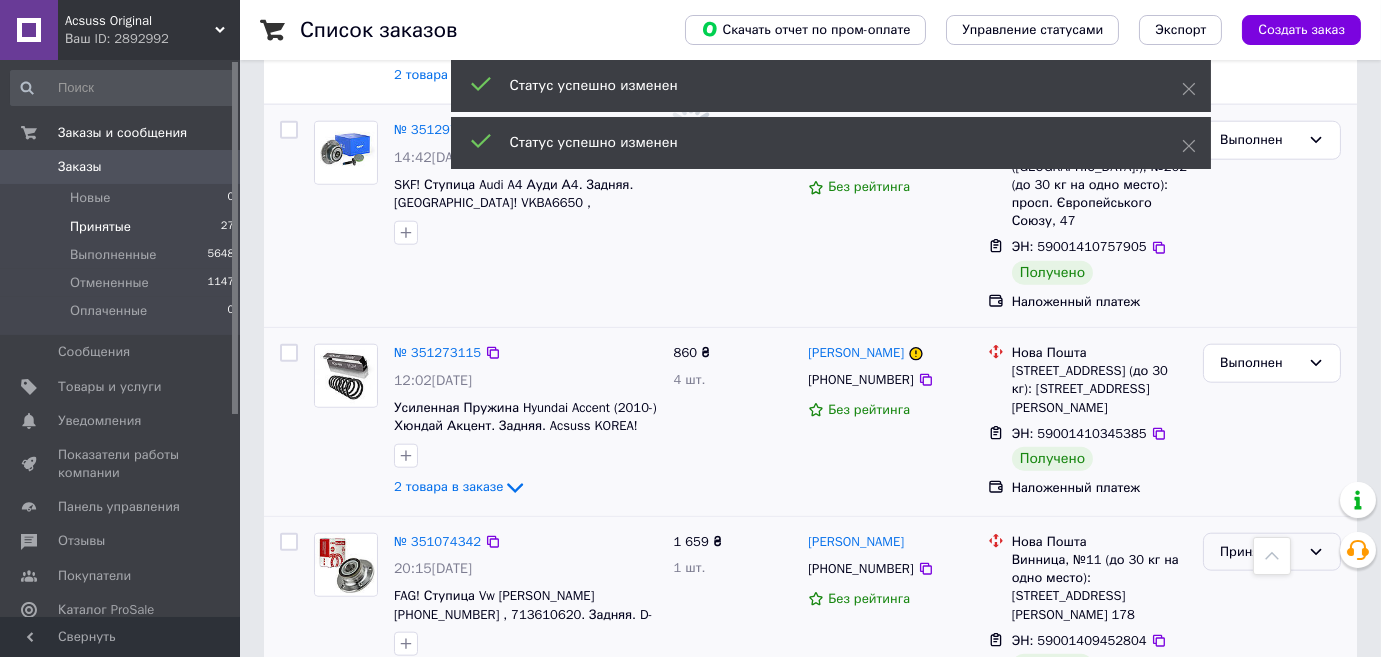 scroll, scrollTop: 4550, scrollLeft: 0, axis: vertical 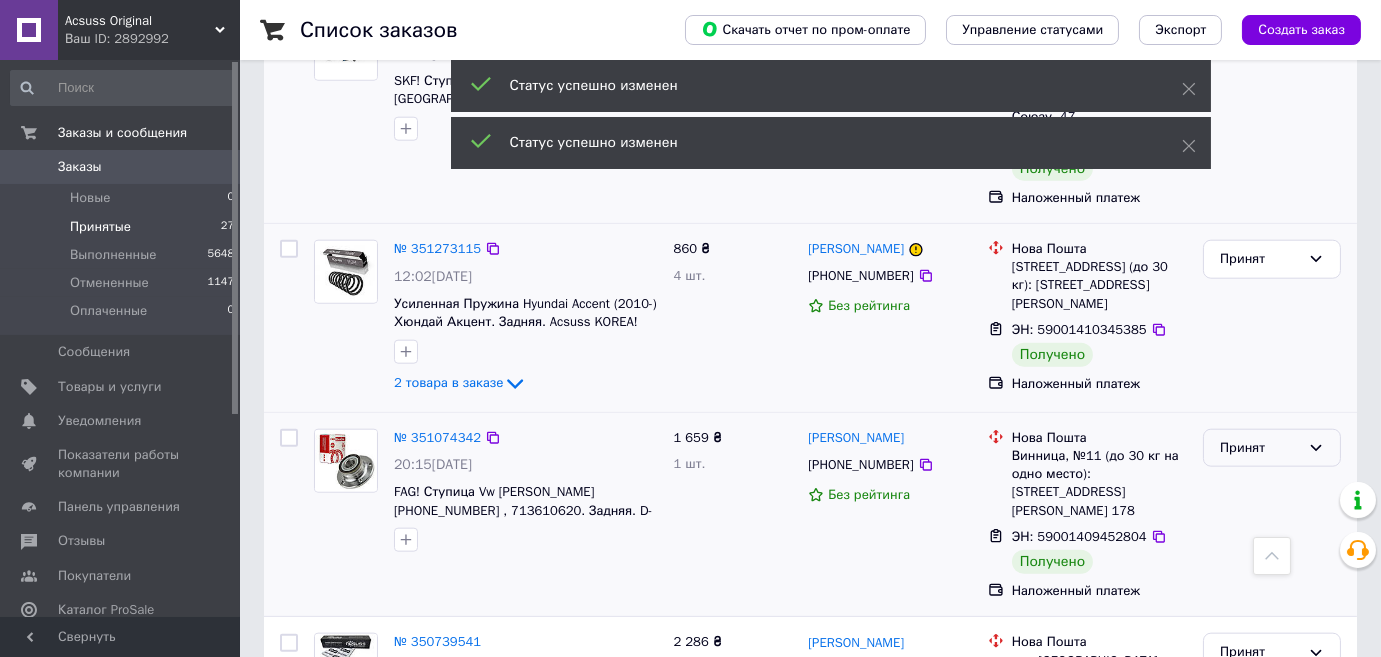 click on "Принят" at bounding box center [1260, 448] 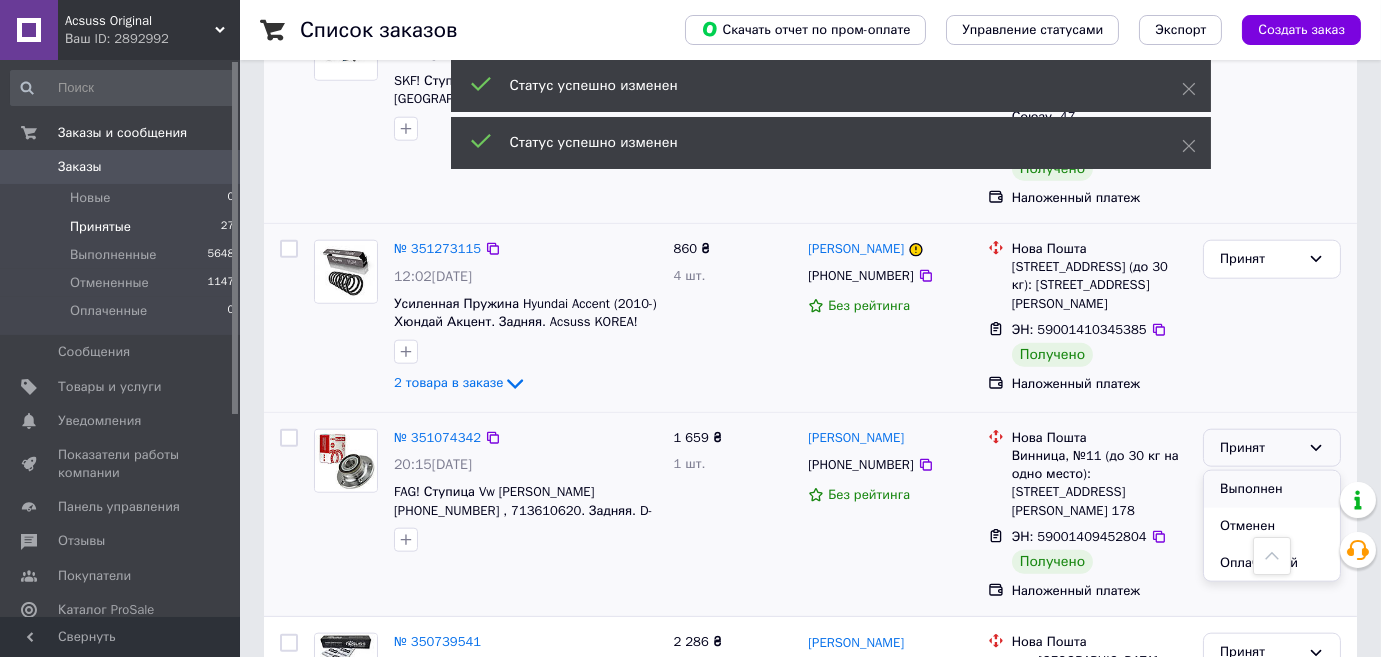 click on "Выполнен" at bounding box center [1272, 489] 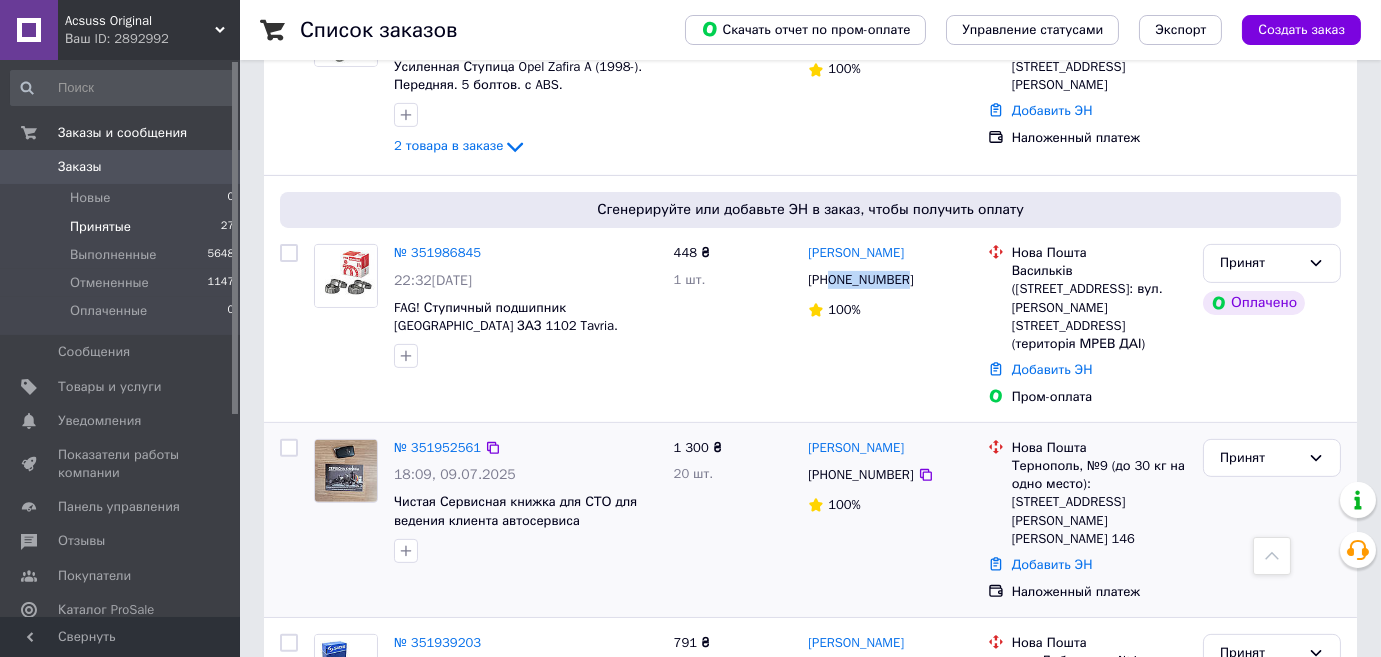 scroll, scrollTop: 1438, scrollLeft: 0, axis: vertical 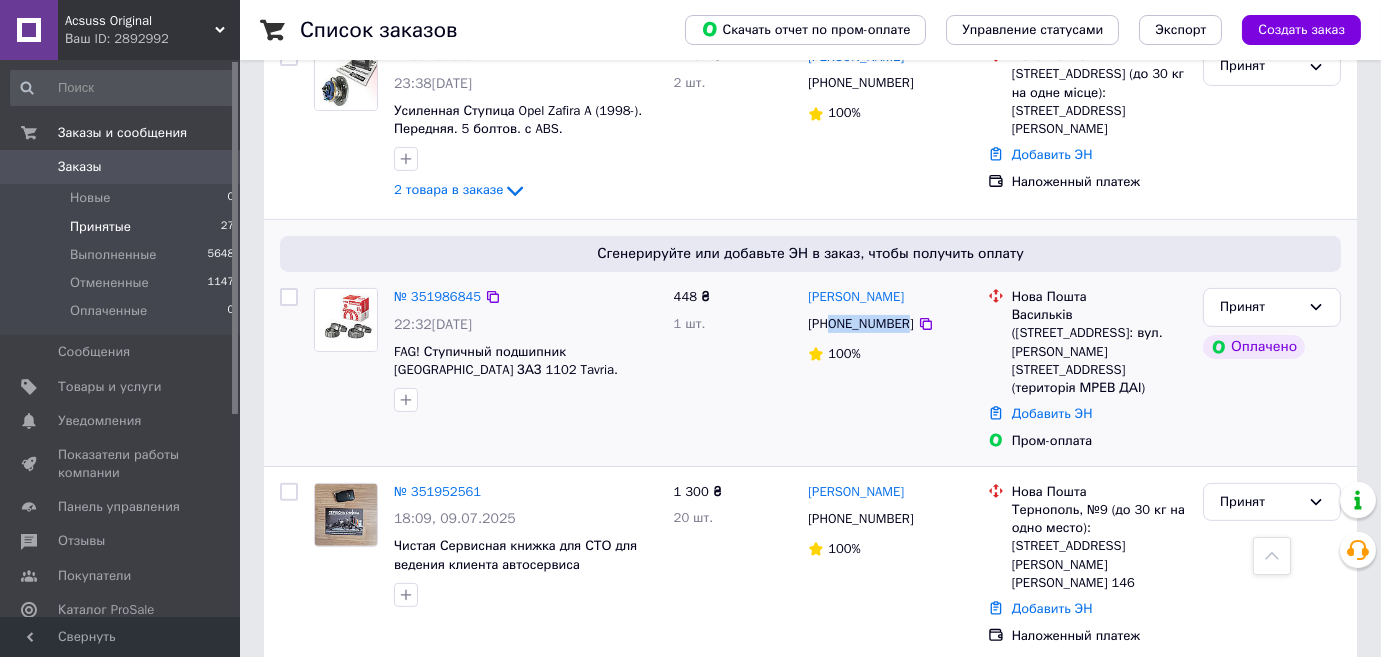 copy on "0967203983" 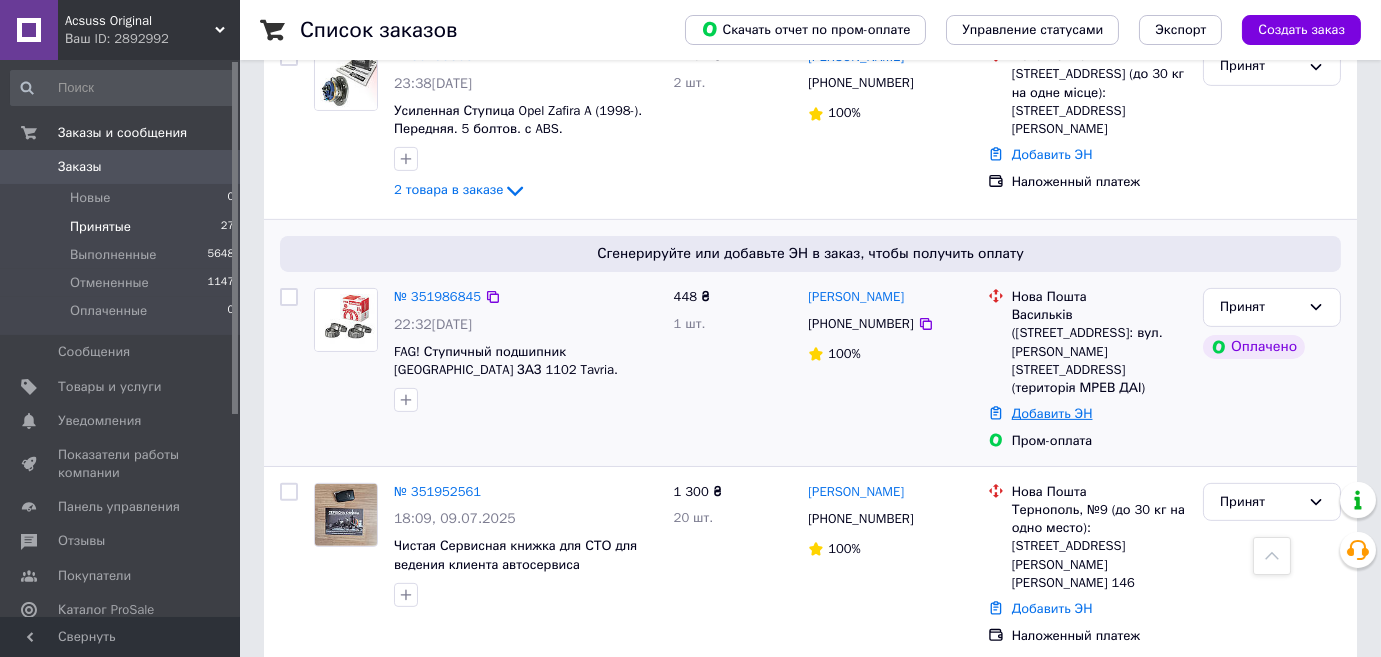 click on "Добавить ЭН" at bounding box center (1052, 413) 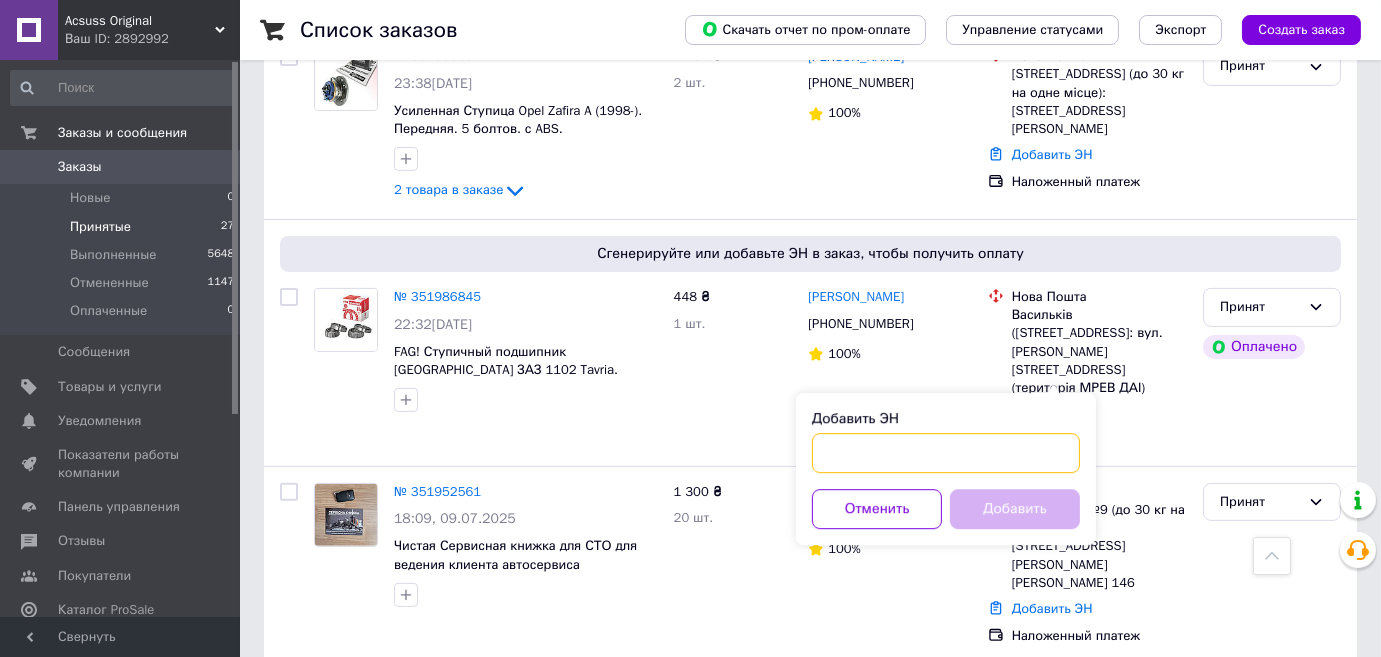 click on "Добавить ЭН" at bounding box center [946, 453] 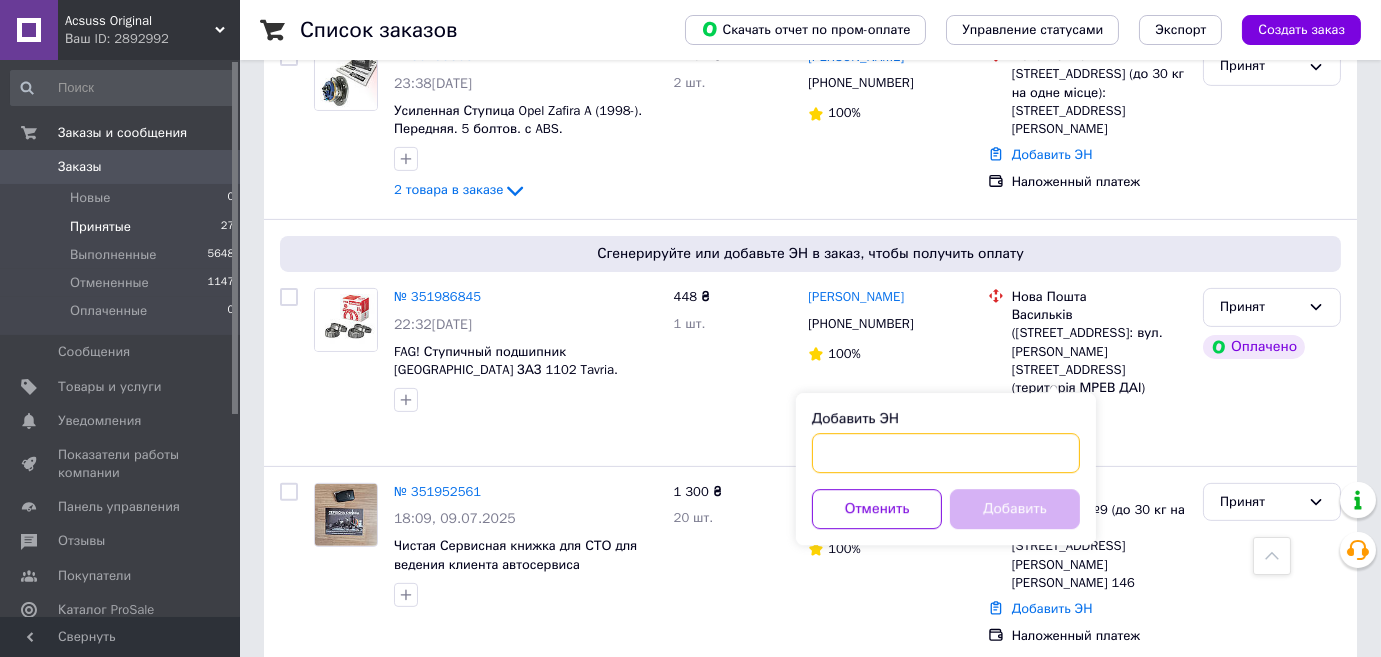 paste on "59001412156281" 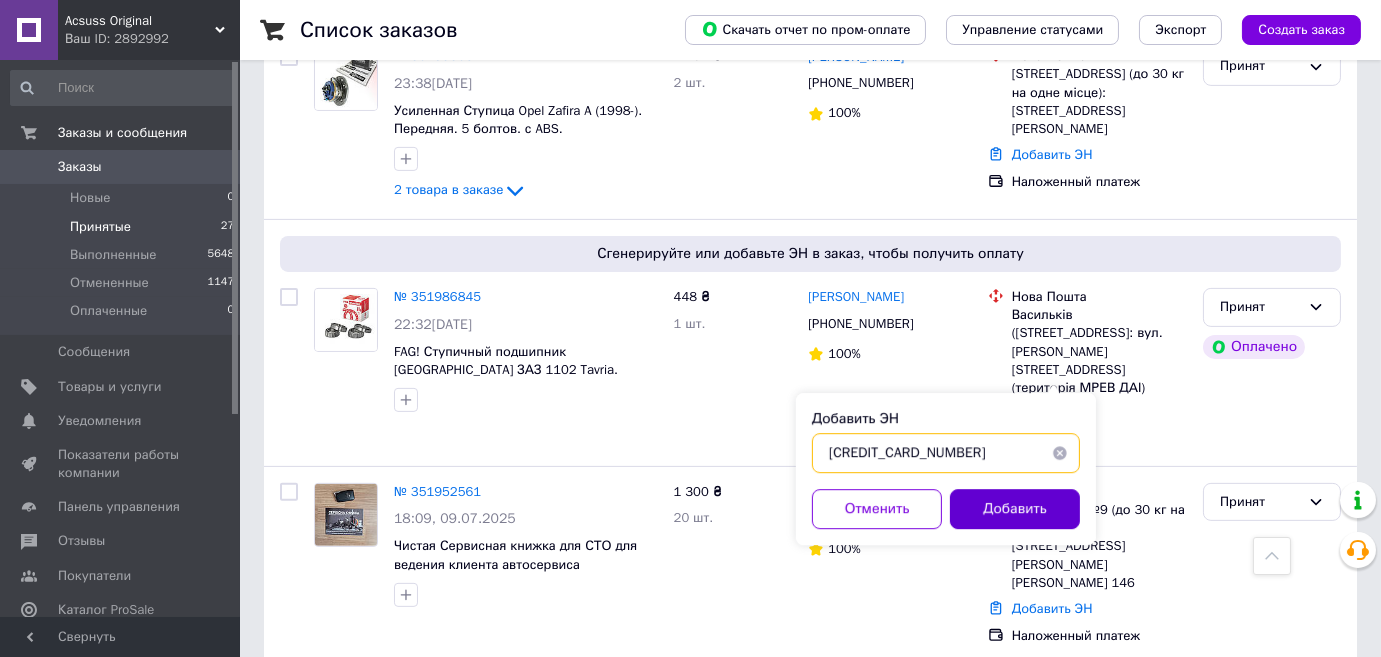 type on "59001412156281" 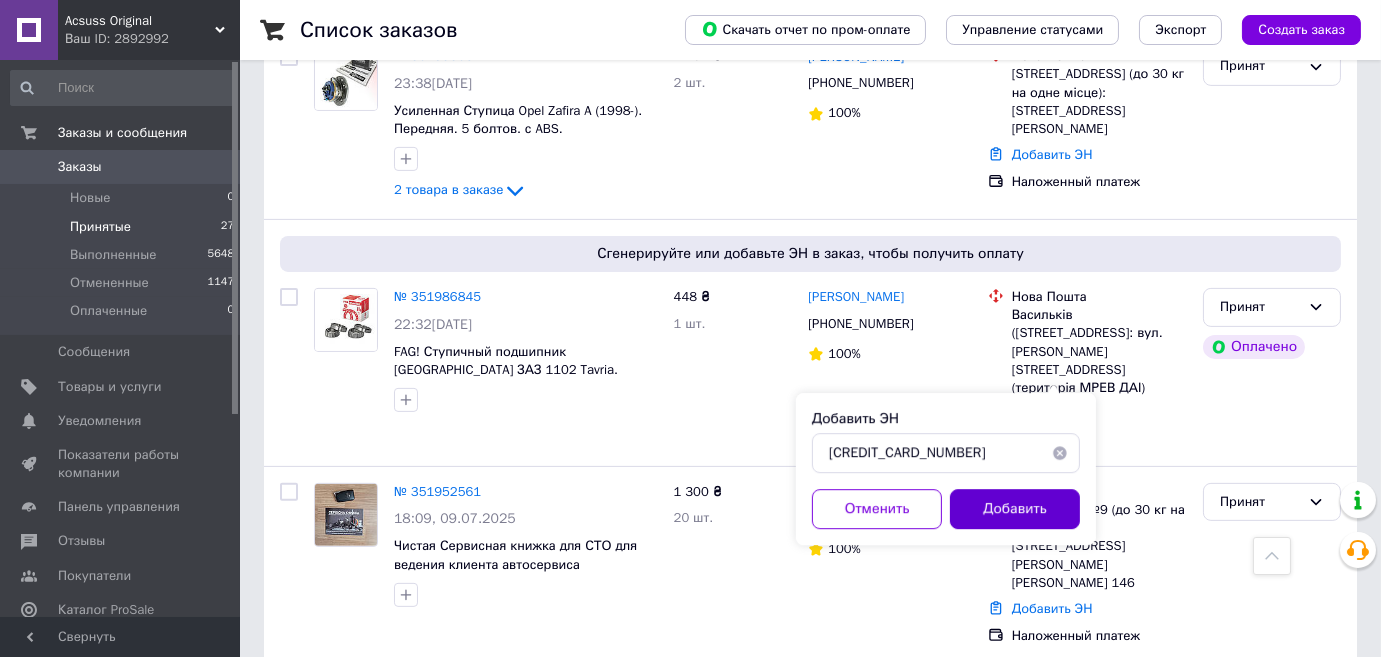 click on "Добавить" at bounding box center (1015, 509) 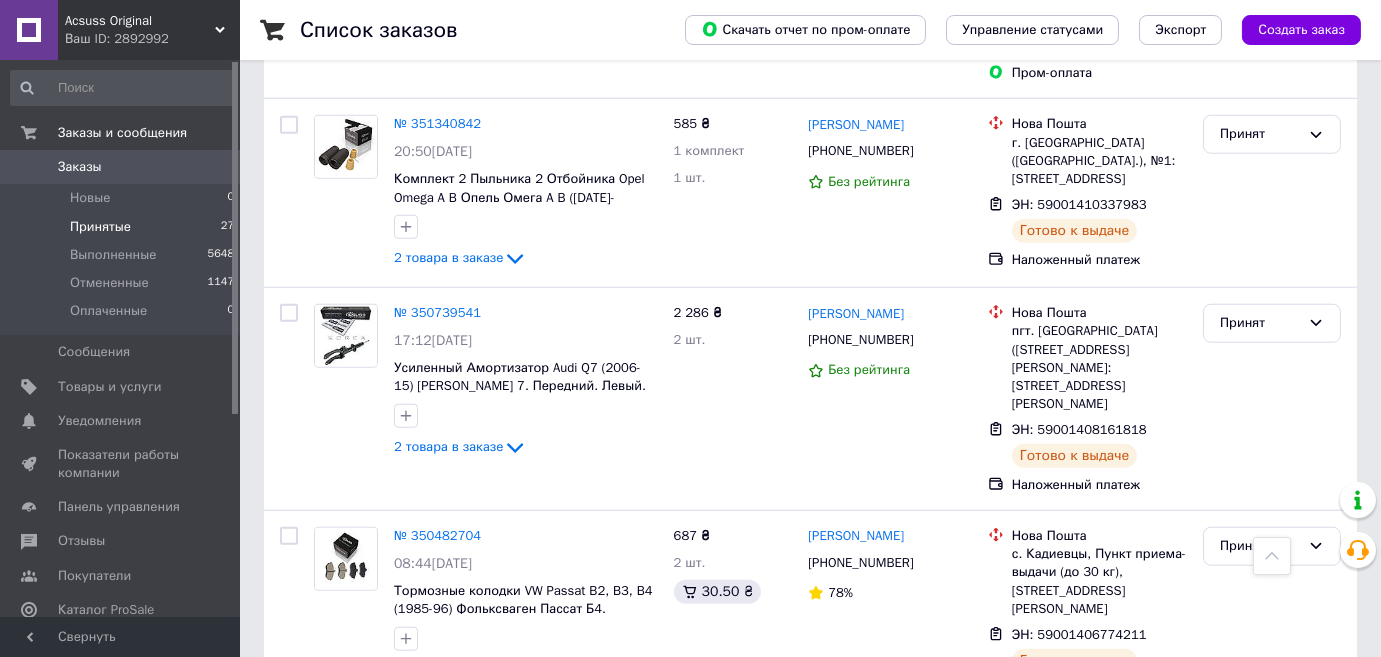 scroll, scrollTop: 3962, scrollLeft: 0, axis: vertical 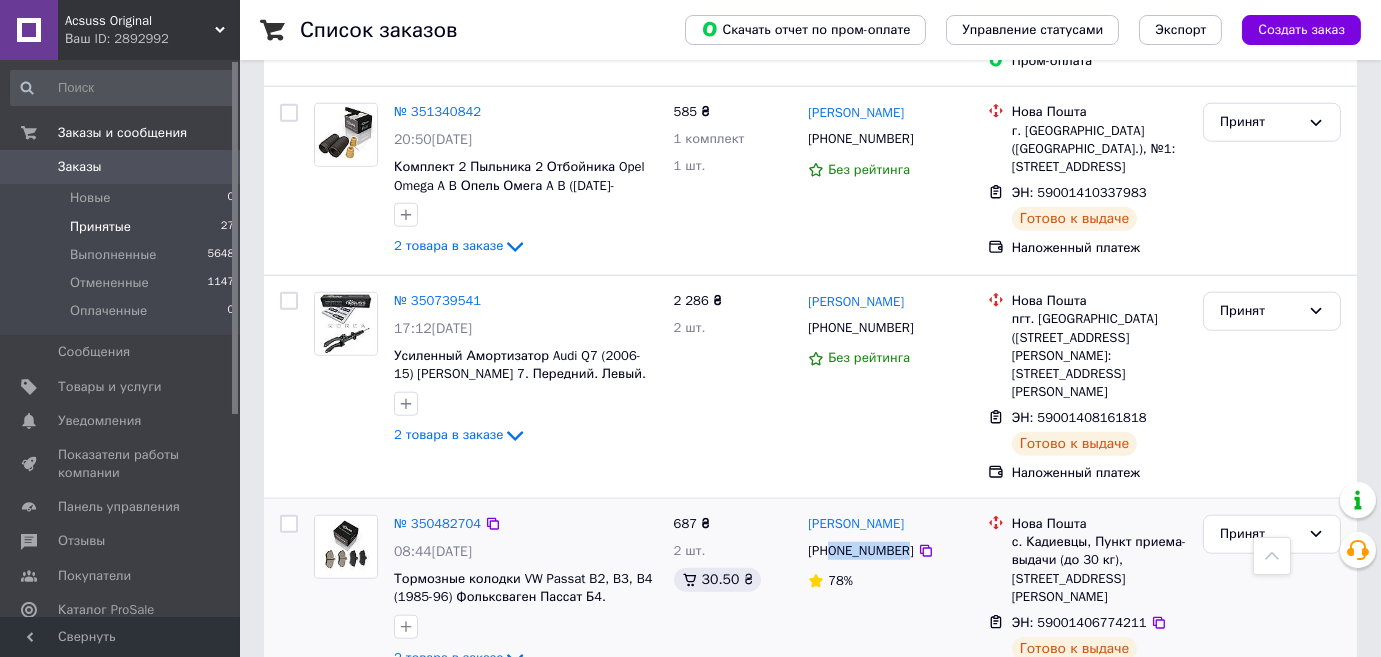 drag, startPoint x: 834, startPoint y: 435, endPoint x: 905, endPoint y: 430, distance: 71.17584 